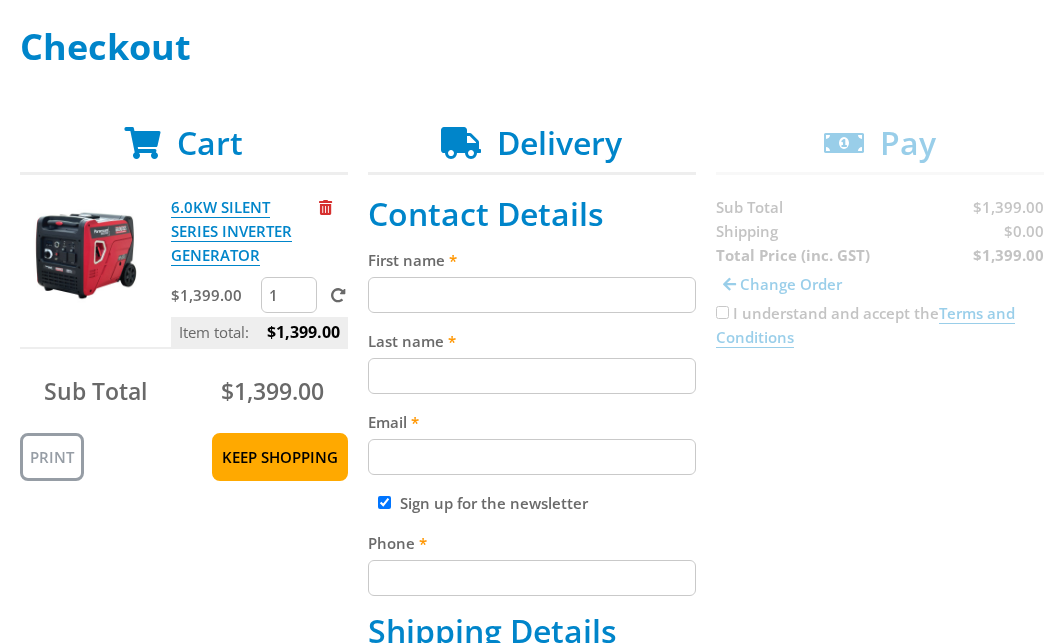 scroll, scrollTop: 288, scrollLeft: 0, axis: vertical 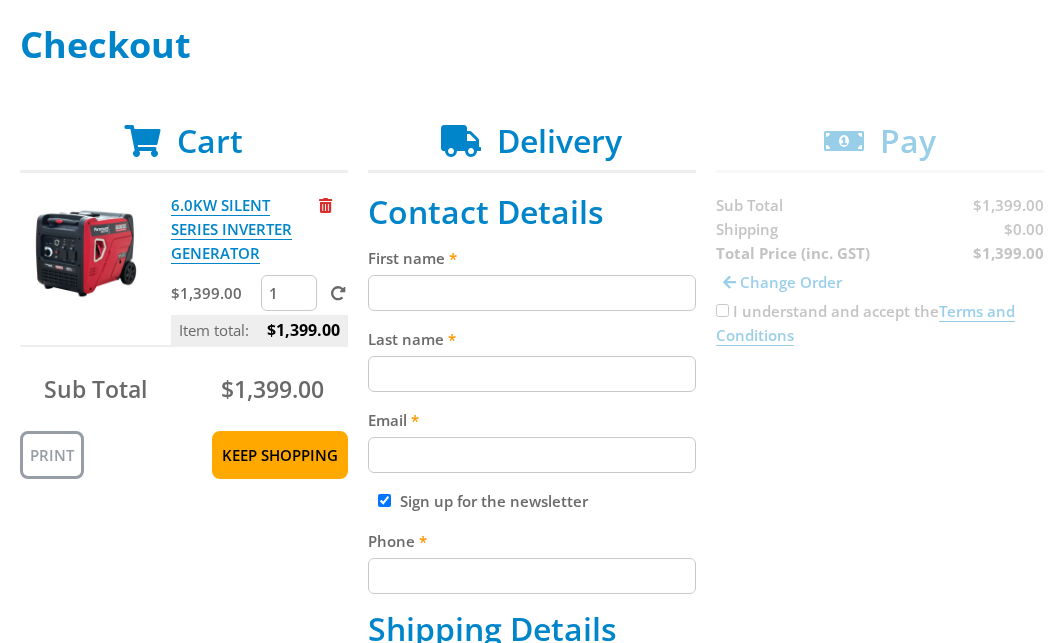 click on "First name" at bounding box center (532, 293) 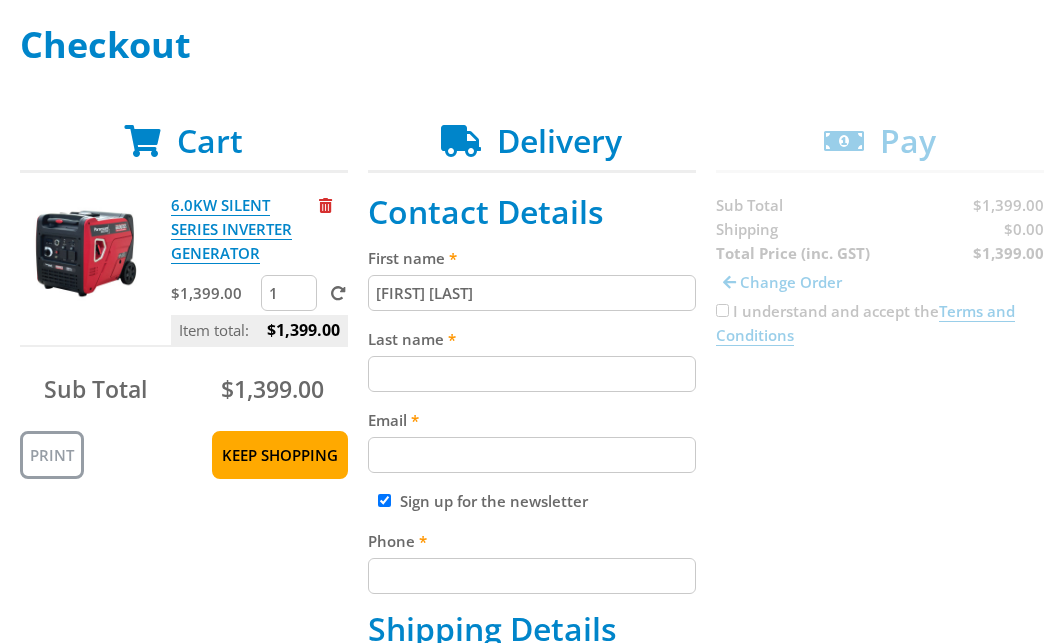 drag, startPoint x: 421, startPoint y: 309, endPoint x: 424, endPoint y: 350, distance: 41.109608 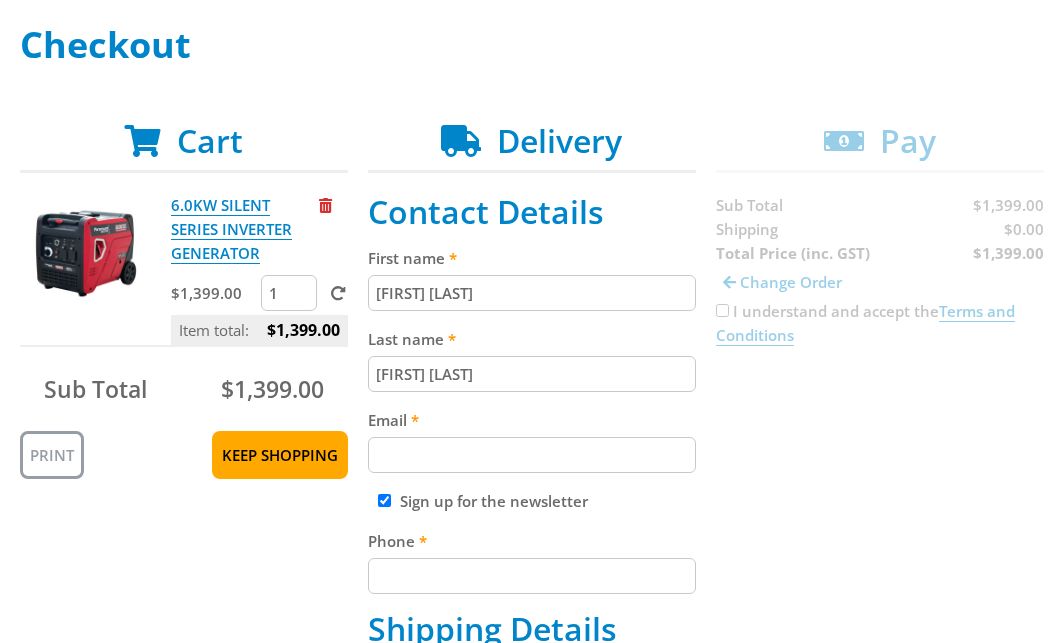type on "[FIRST] [LAST]" 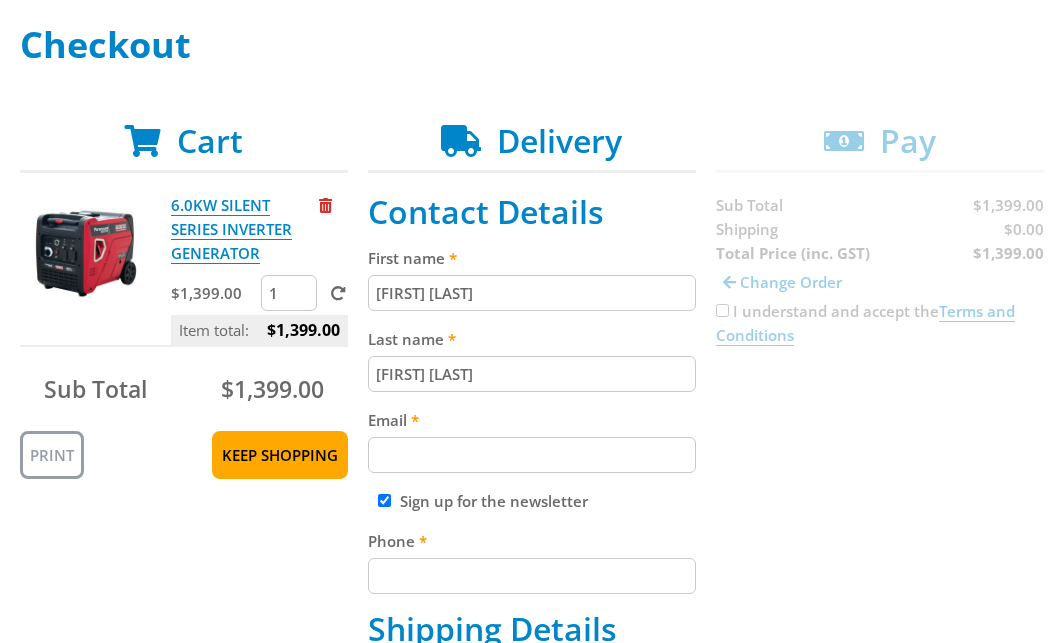 click on "Email" at bounding box center [532, 455] 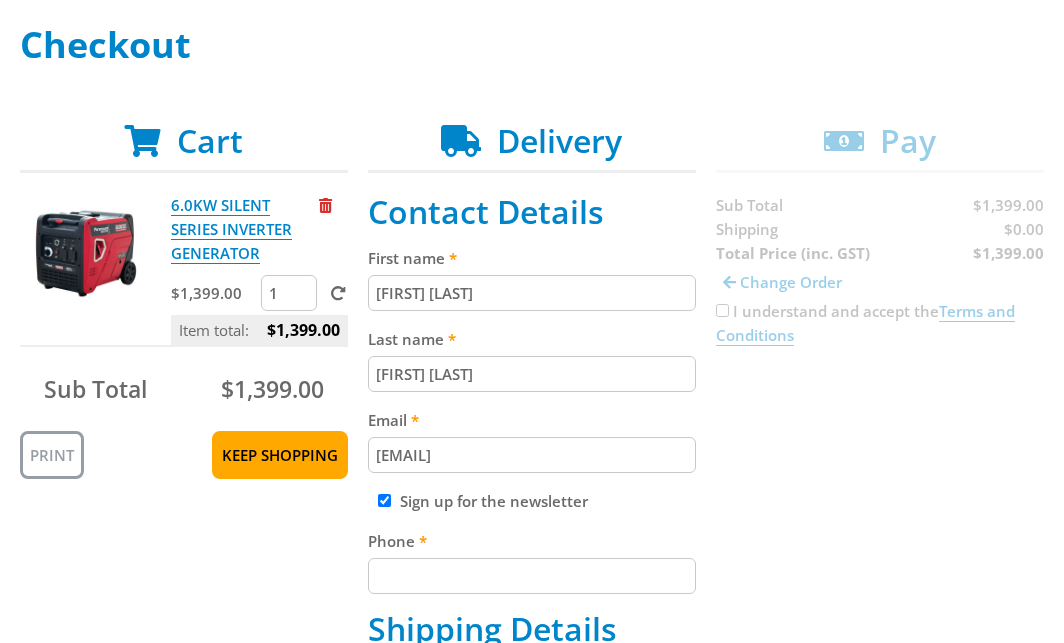 type on "[EMAIL]" 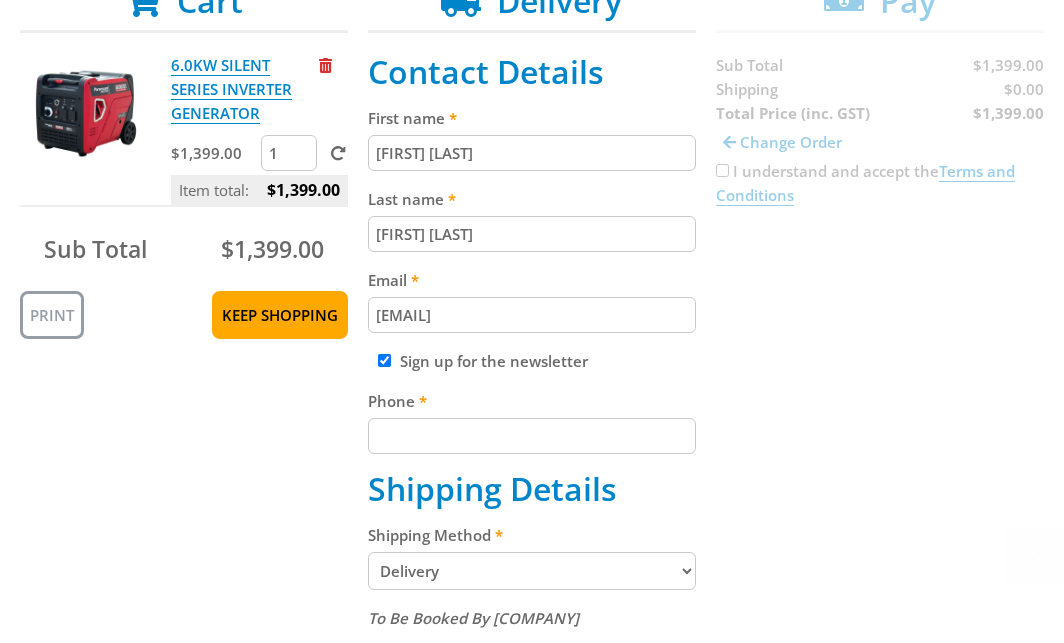 scroll, scrollTop: 431, scrollLeft: 0, axis: vertical 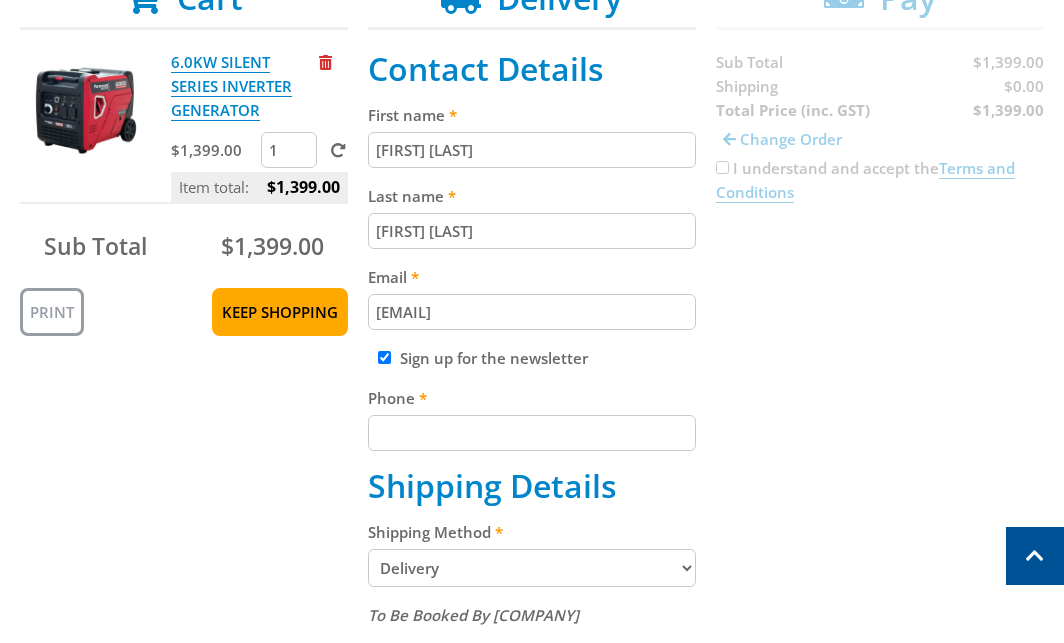 click on "Phone" at bounding box center [532, 433] 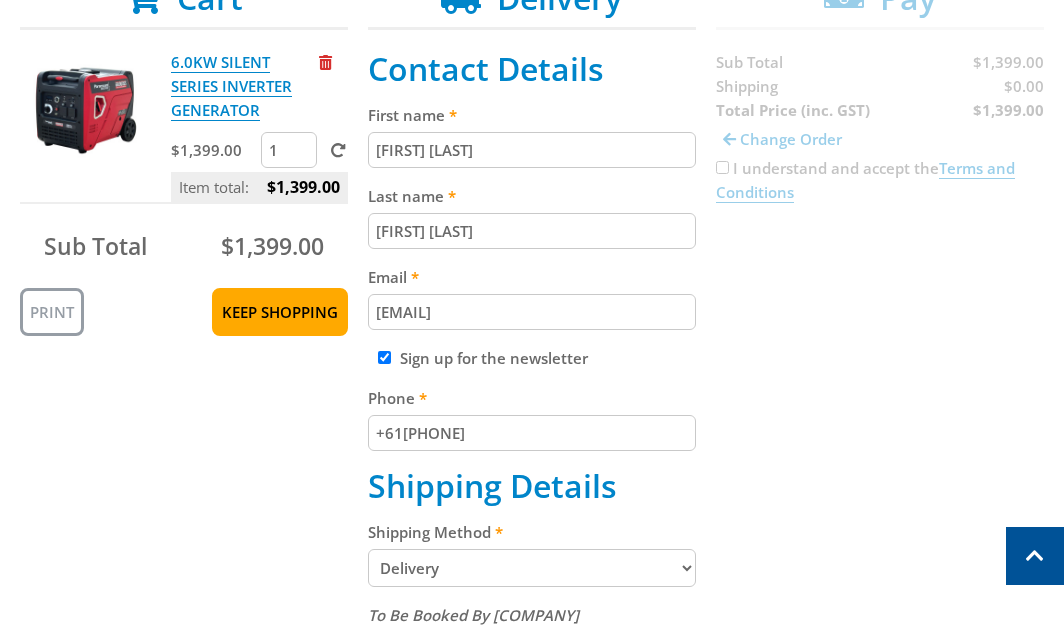 type on "+61[PHONE]" 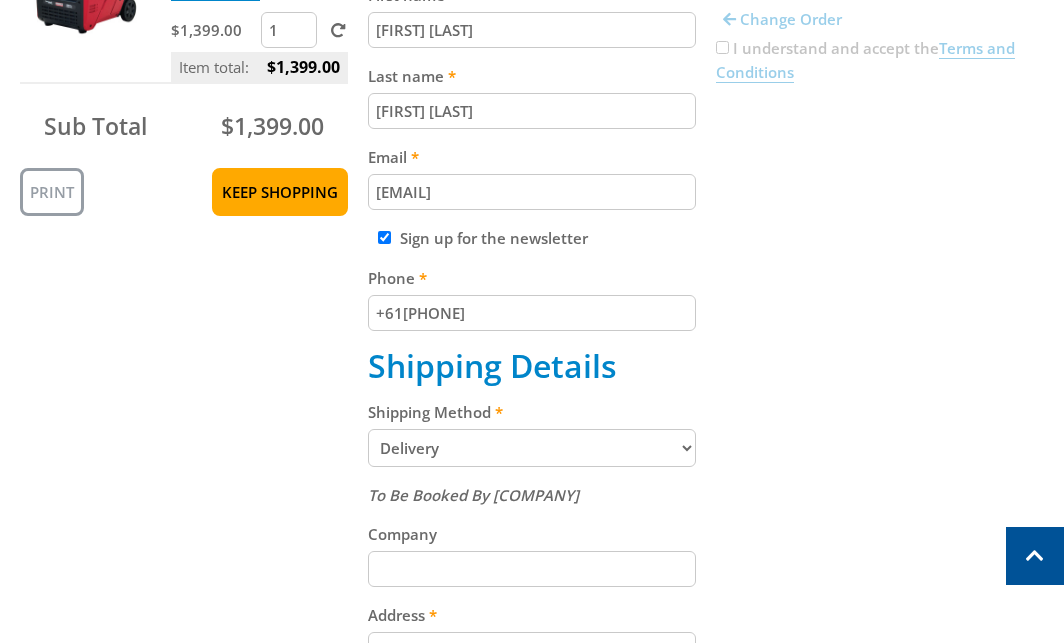 scroll, scrollTop: 655, scrollLeft: 0, axis: vertical 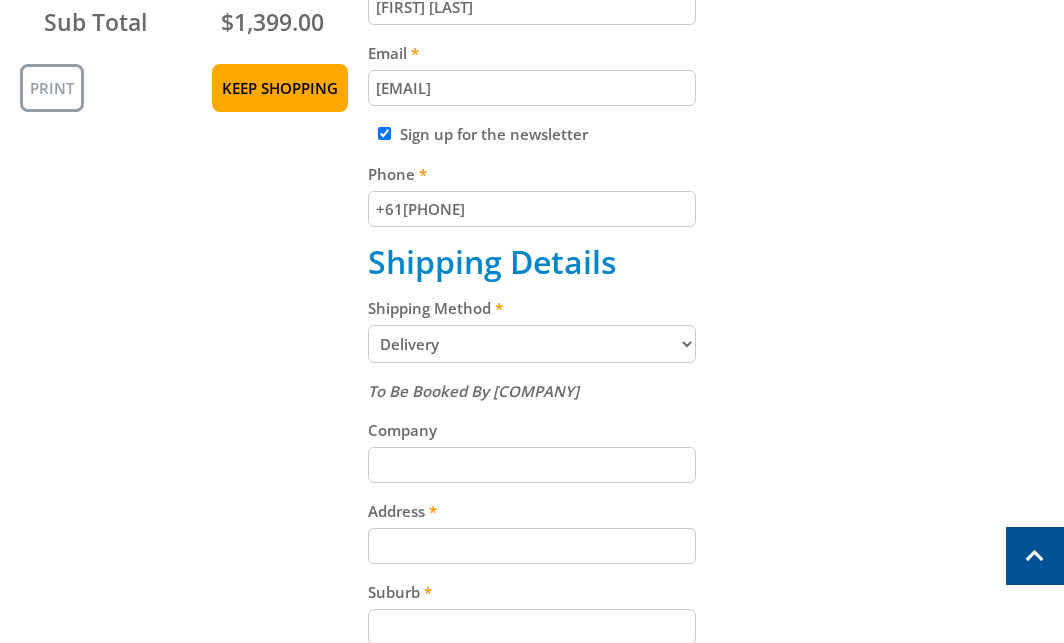 click on "Pickup from Gepps Cross
Delivery" at bounding box center (532, 344) 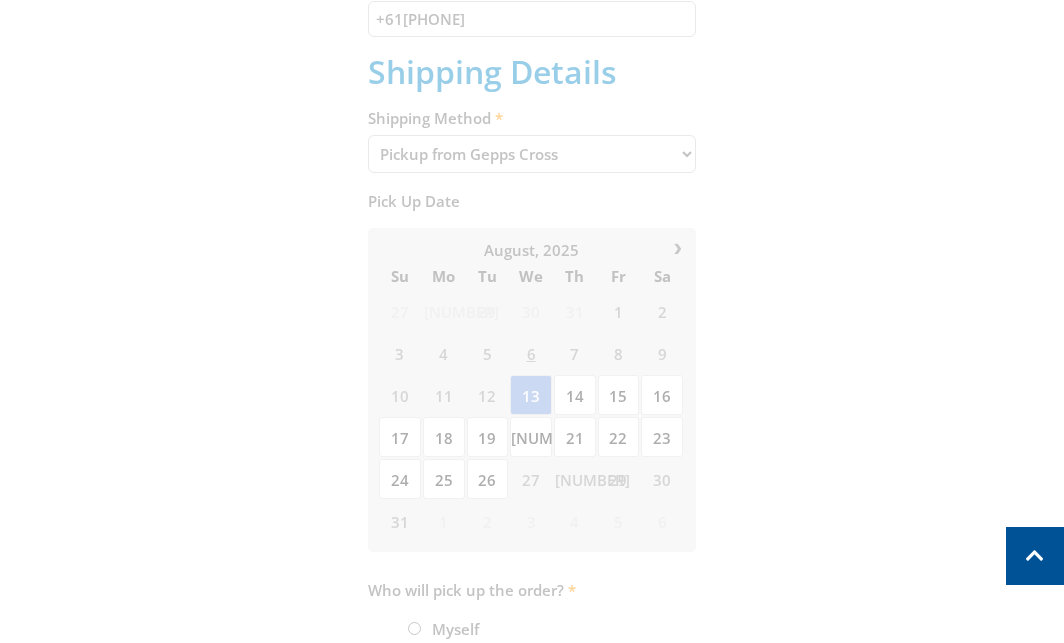 scroll, scrollTop: 848, scrollLeft: 0, axis: vertical 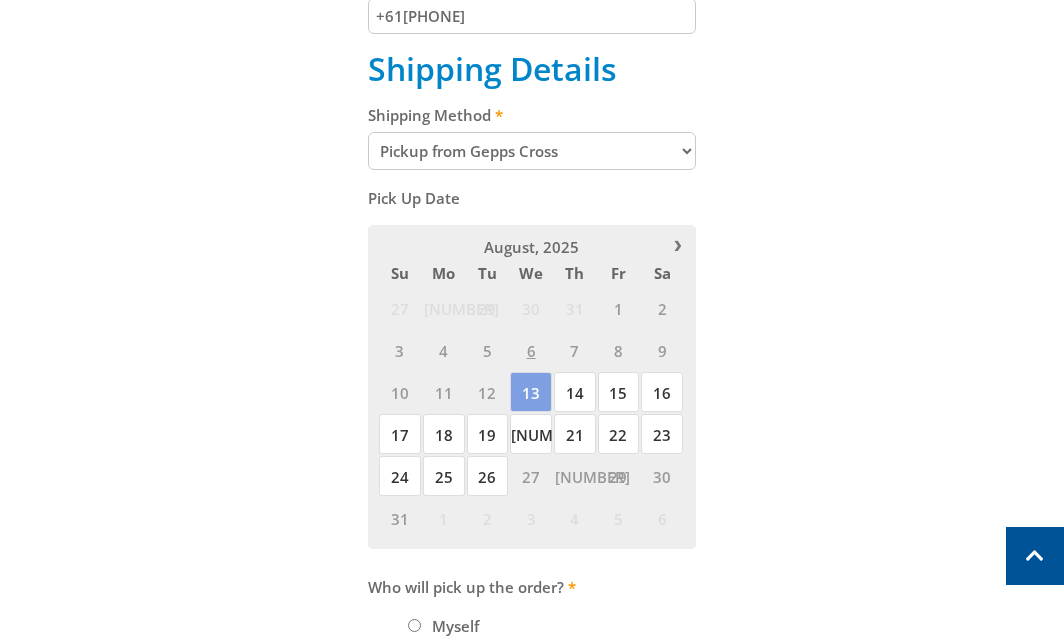 click on "Contact Details
First name
[FIRST] [LAST]
Last name
[FIRST] [LAST]
Email
[EMAIL]
Sign up for the newsletter
Phone
+61[PHONE]
Shipping Details
Shipping Method
Pickup from Gepps Cross
Delivery
Preorder items
Your cart contains items that arent available yet
(Select an option)" at bounding box center [532, 172] 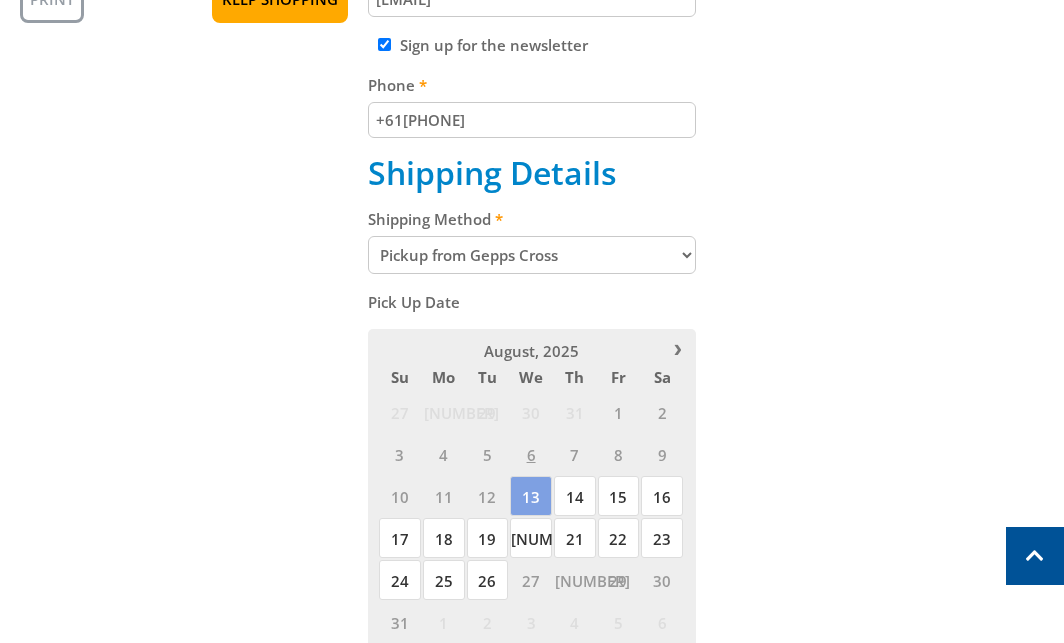 scroll, scrollTop: 742, scrollLeft: 0, axis: vertical 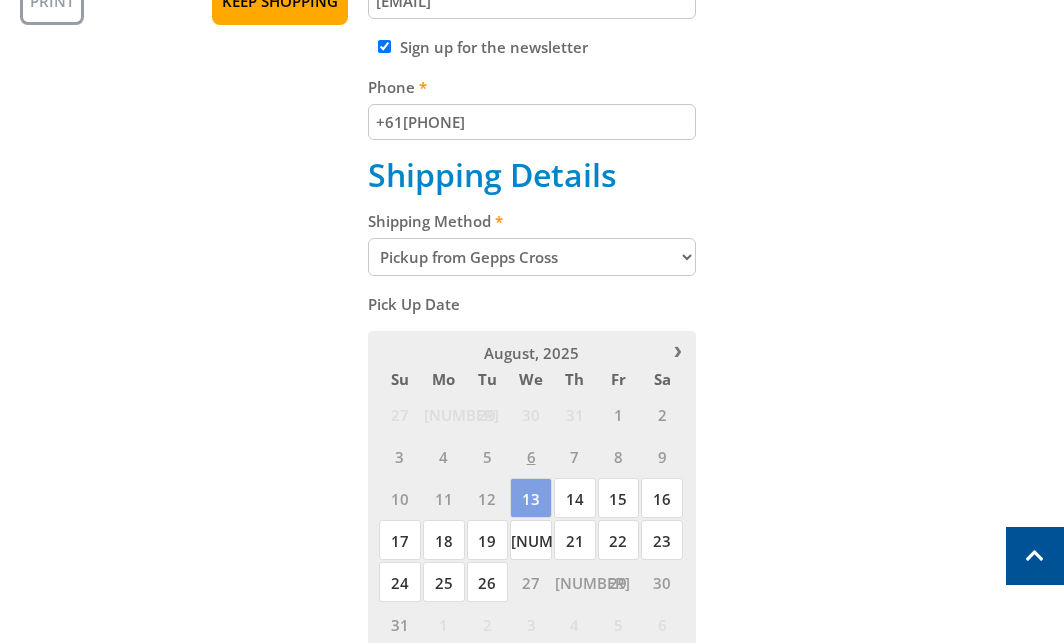 click on "Pickup from Gepps Cross
Delivery" at bounding box center (532, 257) 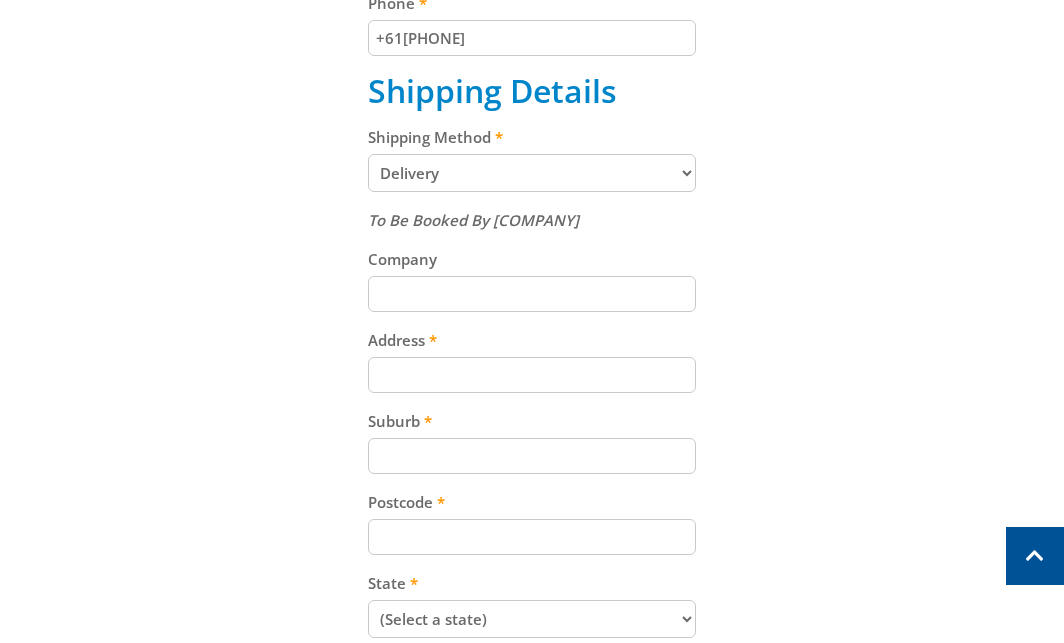 scroll, scrollTop: 828, scrollLeft: 0, axis: vertical 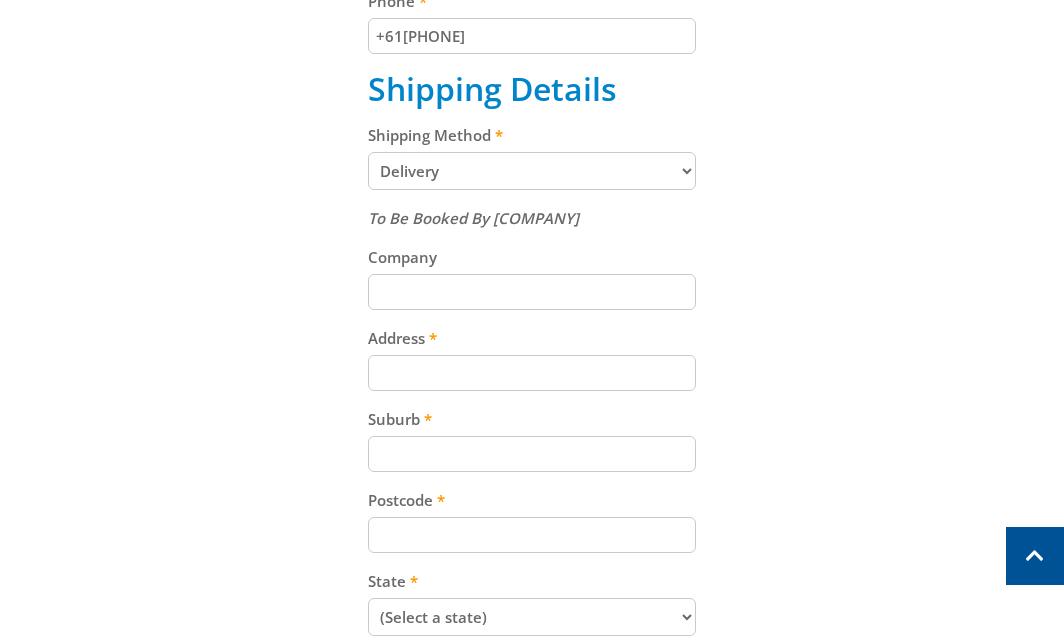 click on "Address" at bounding box center [532, 373] 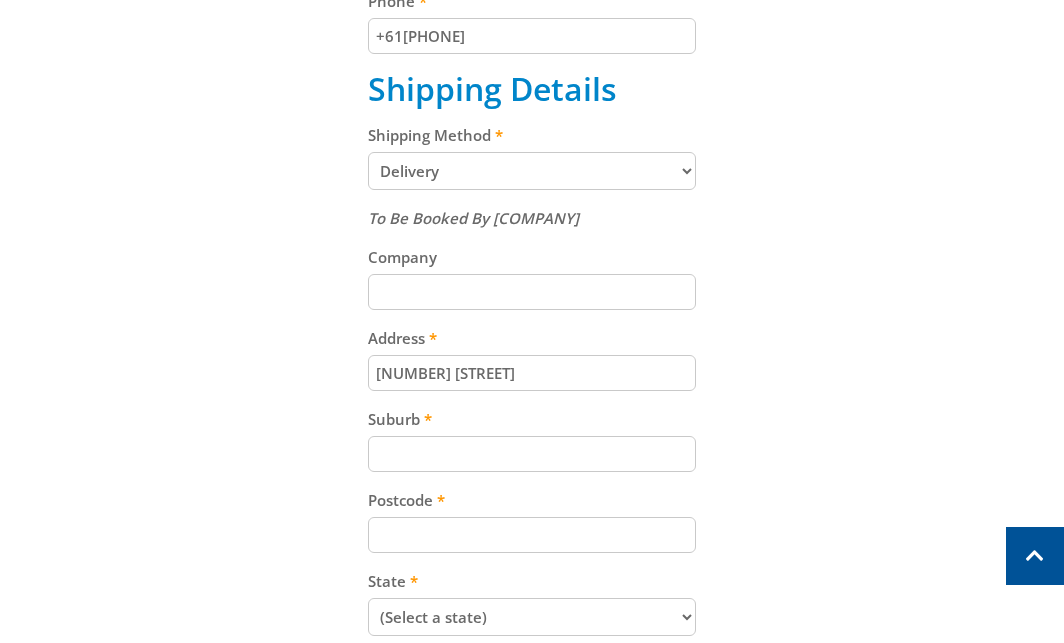 type on "[NUMBER] [STREET]" 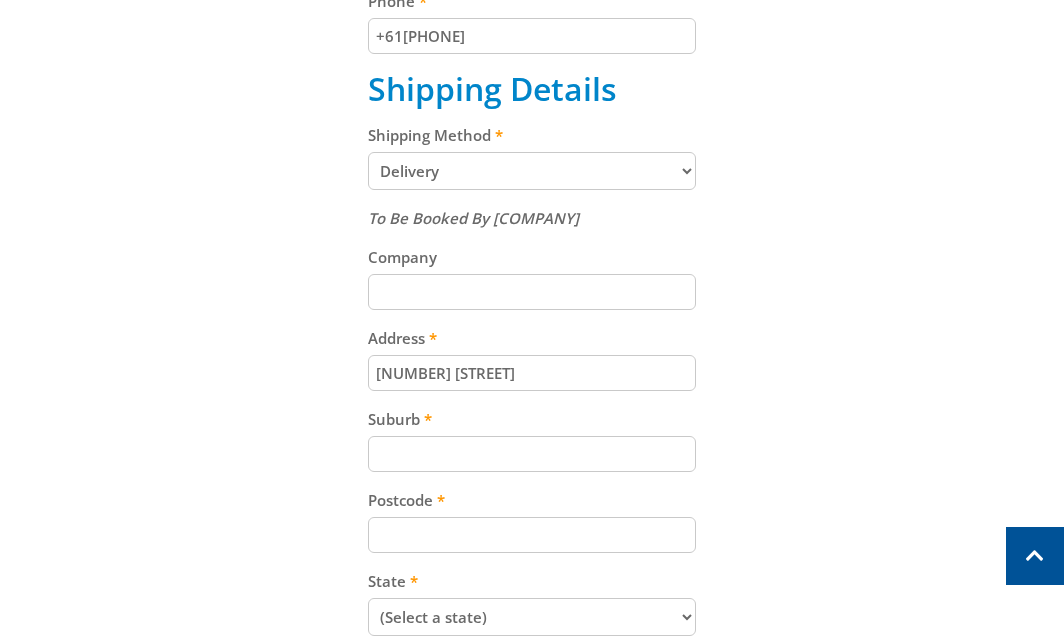 click on "Postcode" at bounding box center (532, 535) 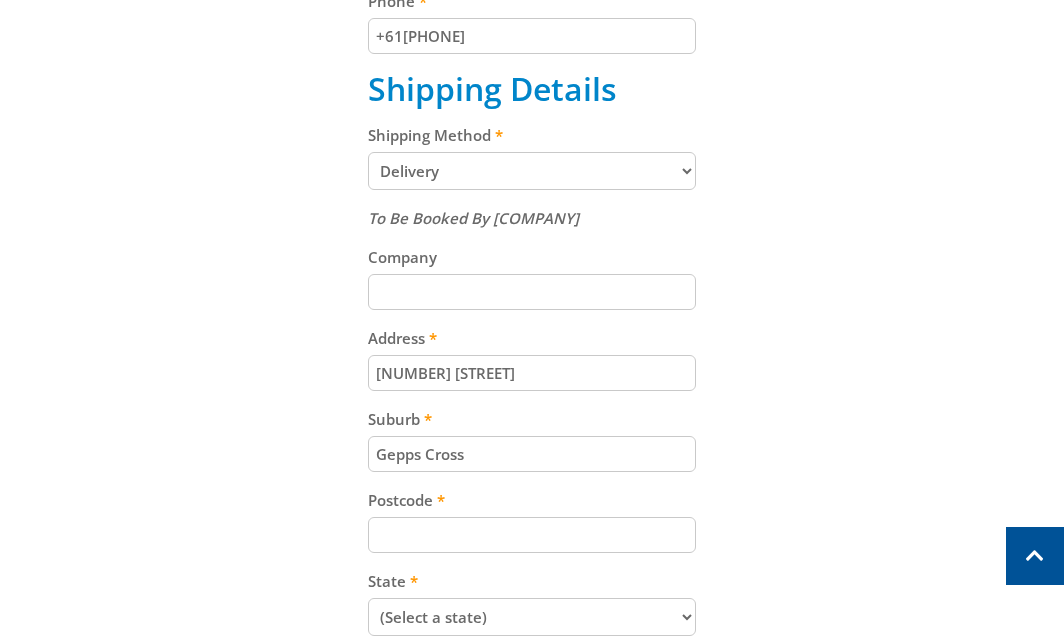 type on "Gepps Cross" 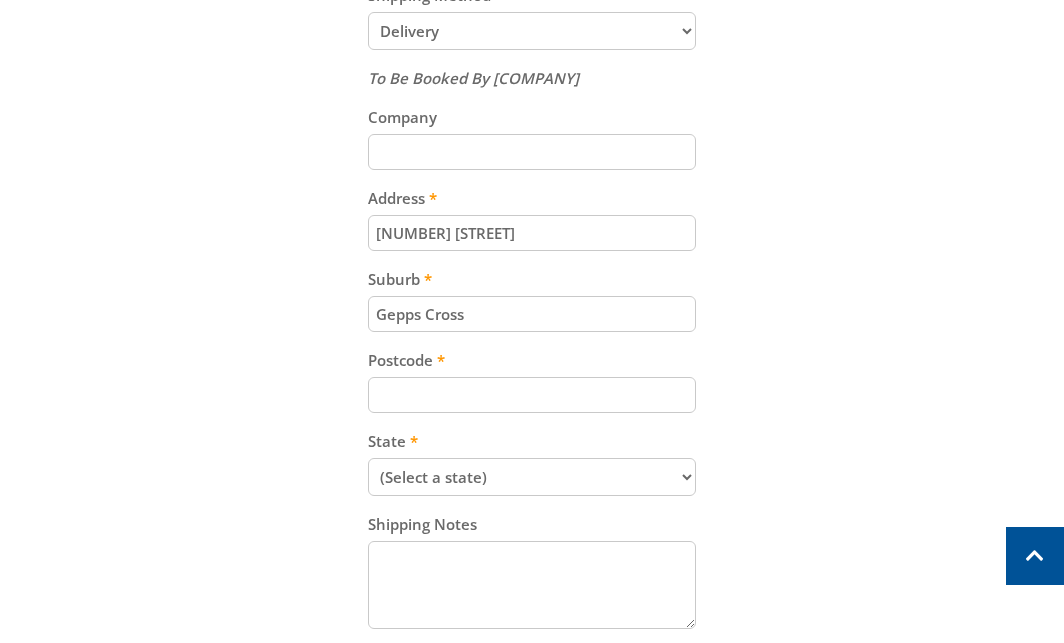 scroll, scrollTop: 972, scrollLeft: 0, axis: vertical 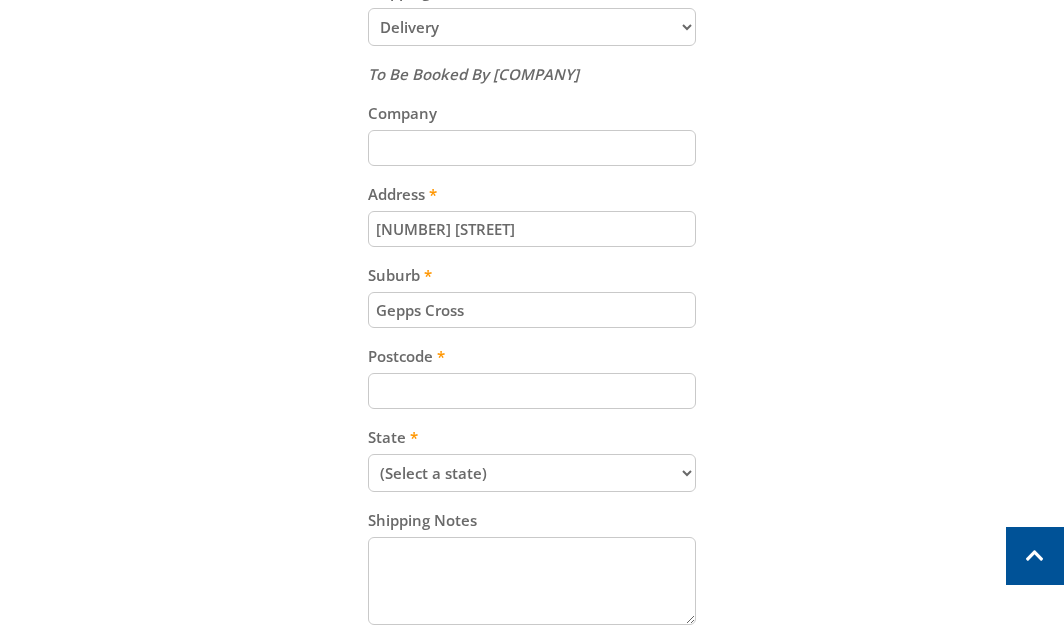 click on "Postcode" at bounding box center (532, 391) 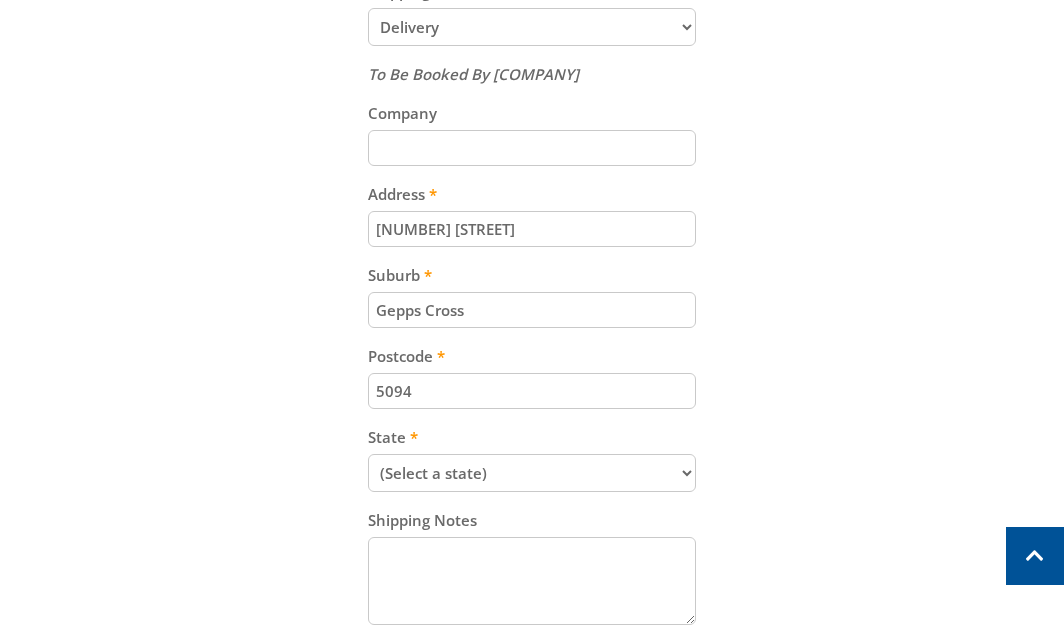 type on "5094" 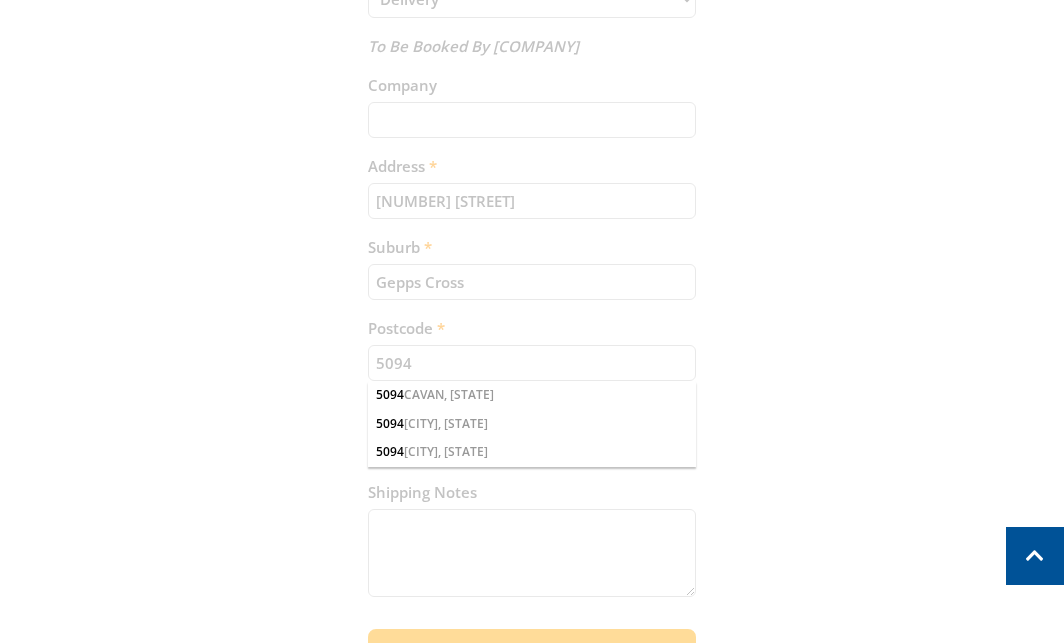 scroll, scrollTop: 1004, scrollLeft: 0, axis: vertical 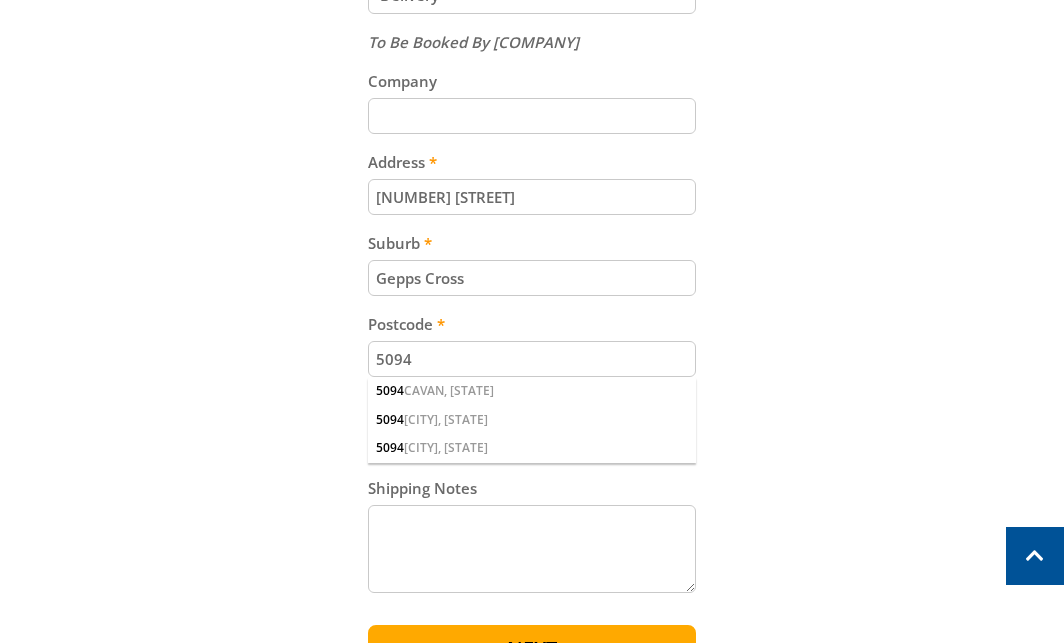 click on "Contact Details
First name
[FIRST] [LAST]
Last name
[FIRST] [LAST]
Email
[EMAIL]
Sign up for the newsletter
Phone
+61[PHONE]
Shipping Details
Shipping Method
Pickup from Gepps Cross
Delivery
Preorder items
Your cart contains items that arent available yet
(Select an option)" at bounding box center [532, 45] 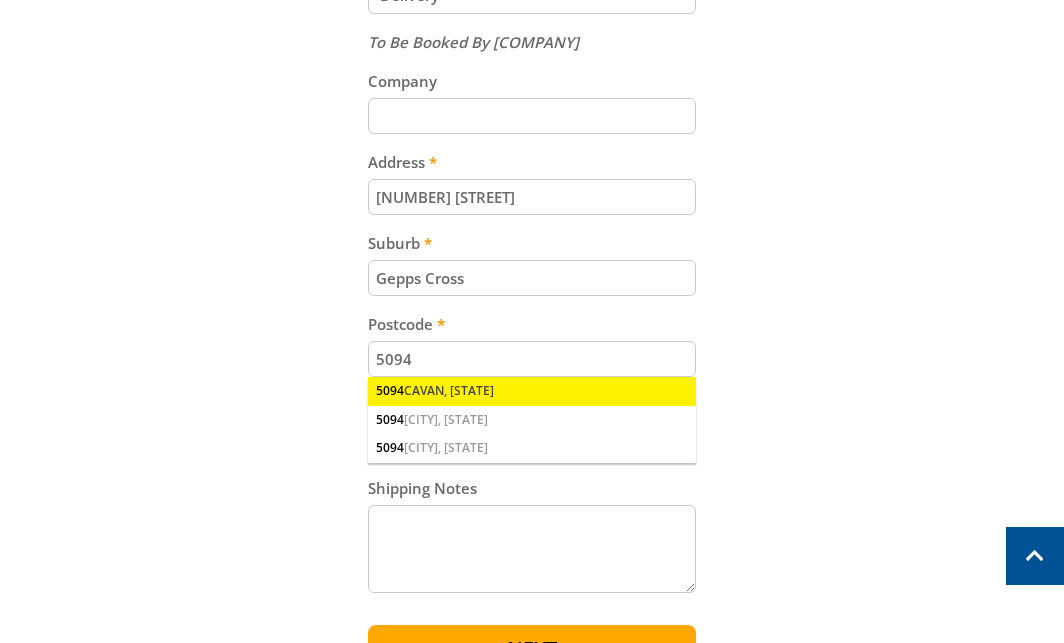 click on "[NUMBER] [STREET], [CITY], [STATE]" at bounding box center (532, 391) 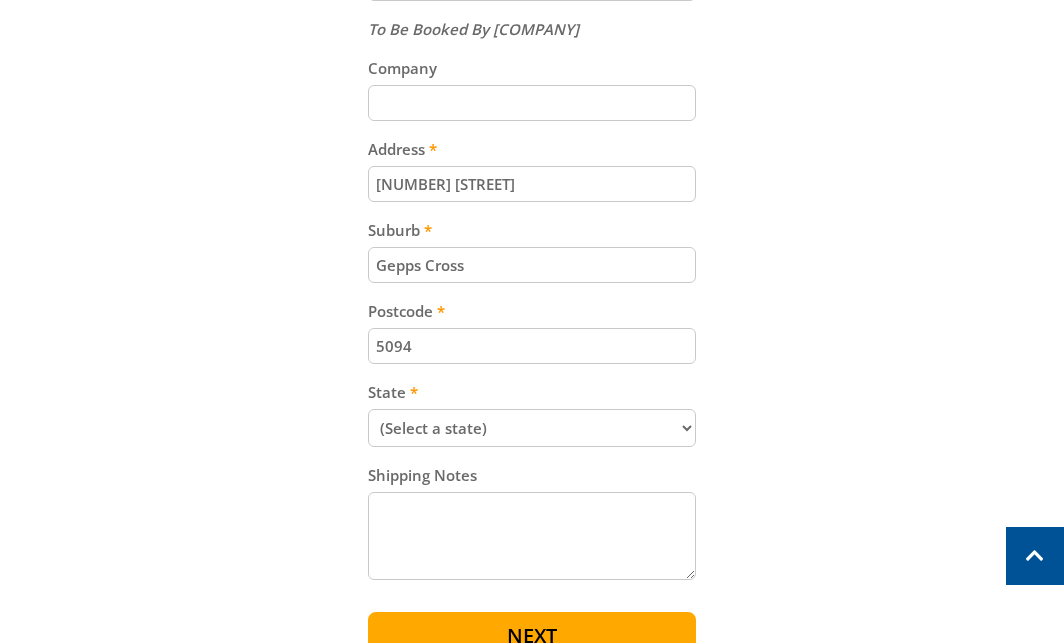 scroll, scrollTop: 1036, scrollLeft: 0, axis: vertical 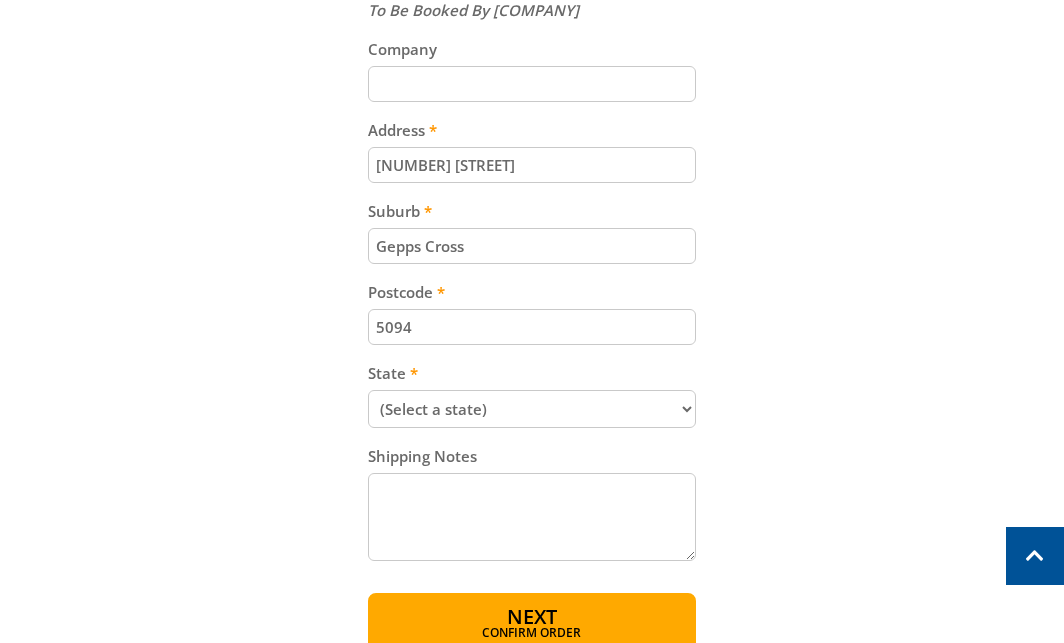 click on "(Select a state)
[STATE]
[STATE]
[STATE]
[STATE]
[STATE]
[STATE]
[STATE]
[STATE]
Other" at bounding box center [532, 409] 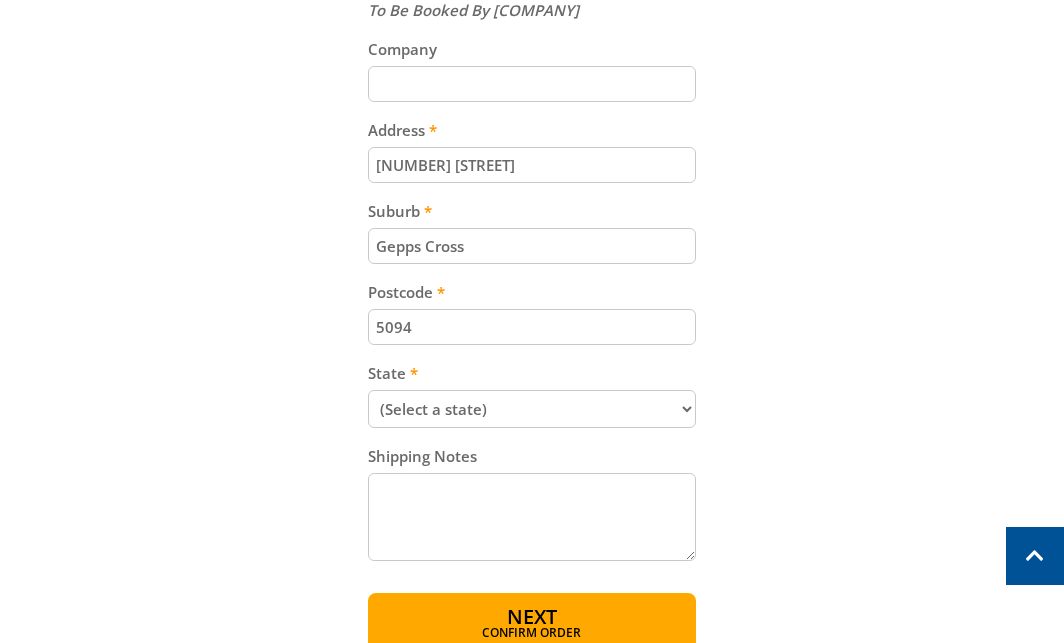select on "SA" 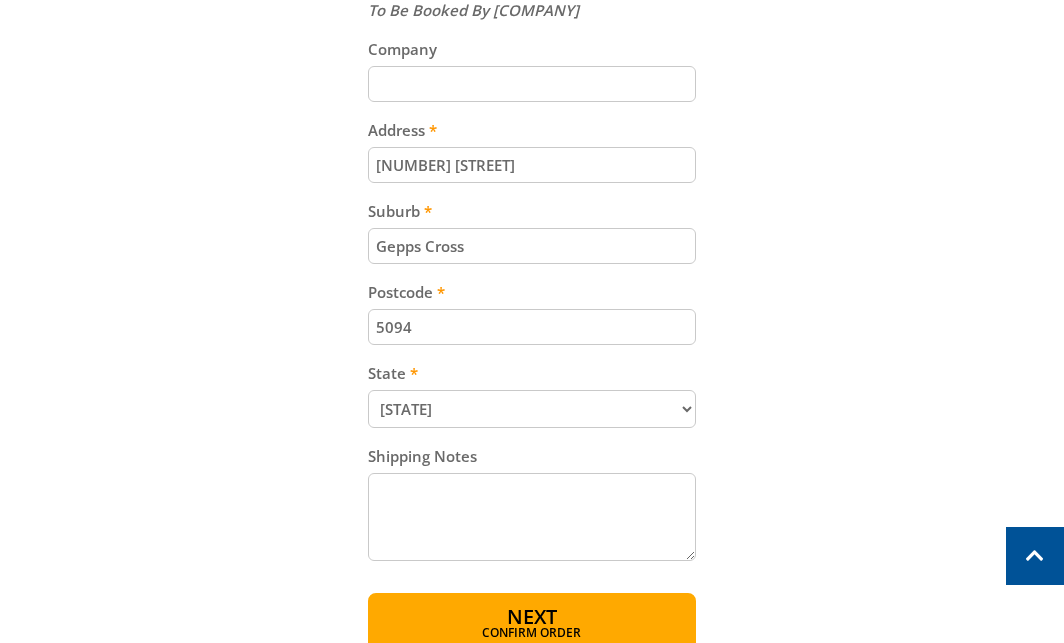 click on "(Select a state)
[STATE]
[STATE]
[STATE]
[STATE]
[STATE]
[STATE]
[STATE]
[STATE]
Other" at bounding box center (532, 409) 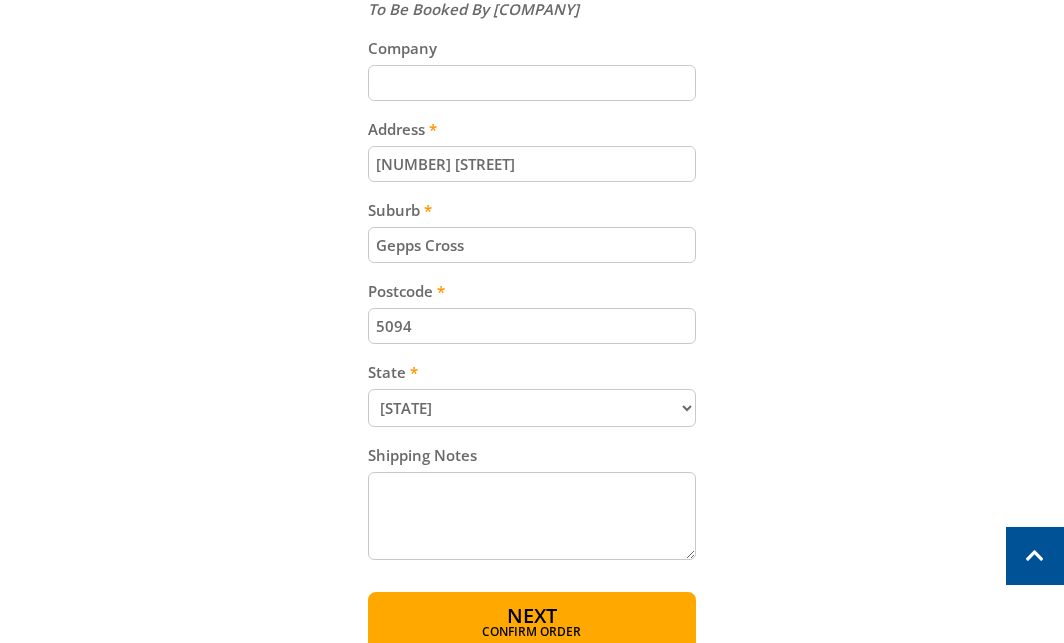 scroll, scrollTop: 1212, scrollLeft: 0, axis: vertical 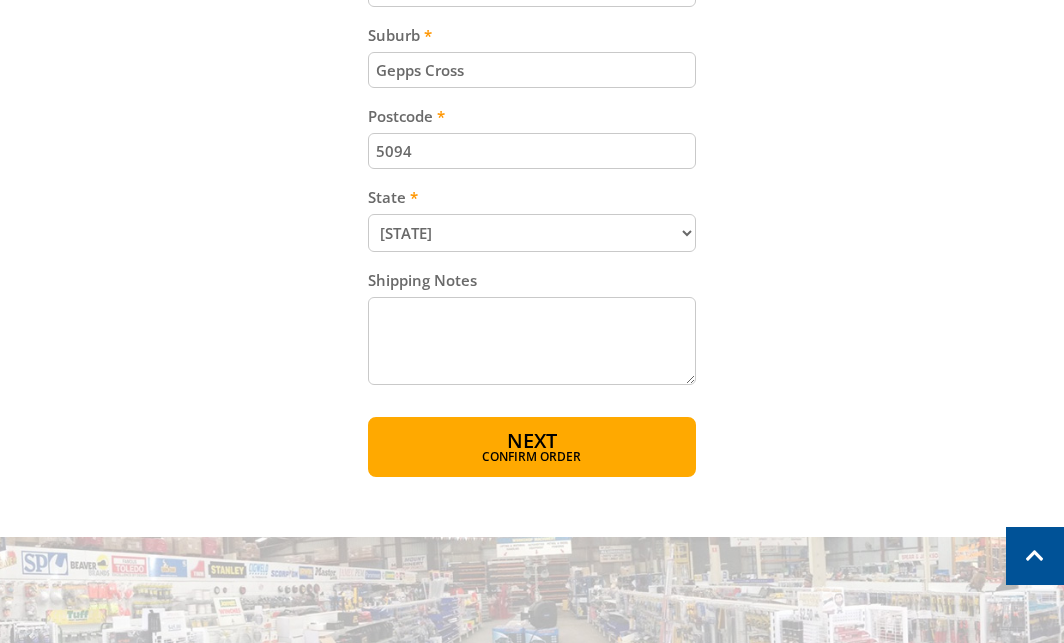 drag, startPoint x: 616, startPoint y: 453, endPoint x: 723, endPoint y: 432, distance: 109.041275 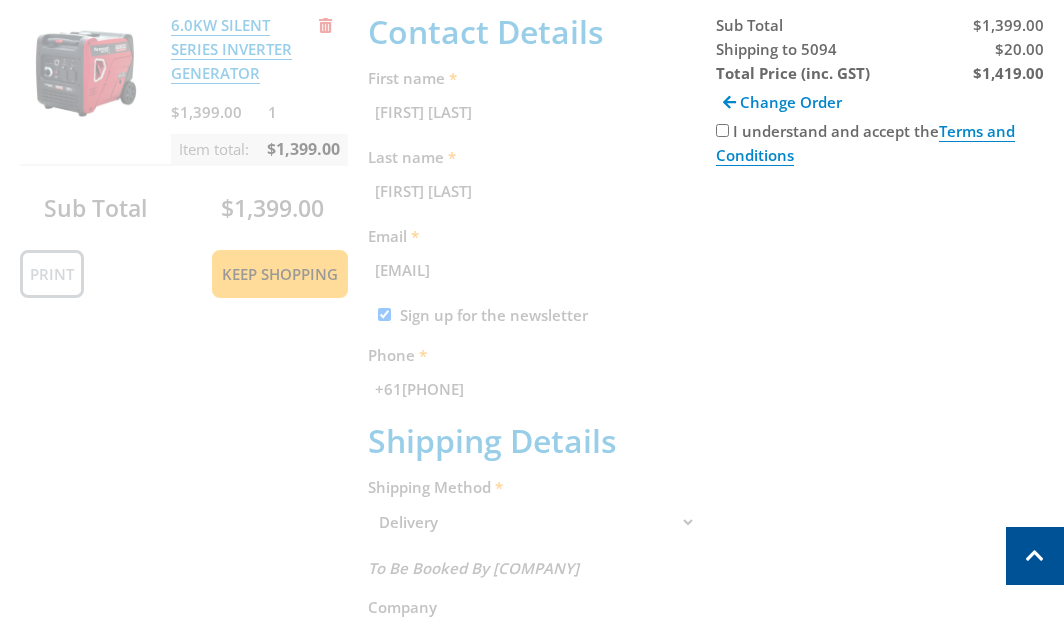 scroll, scrollTop: 410, scrollLeft: 0, axis: vertical 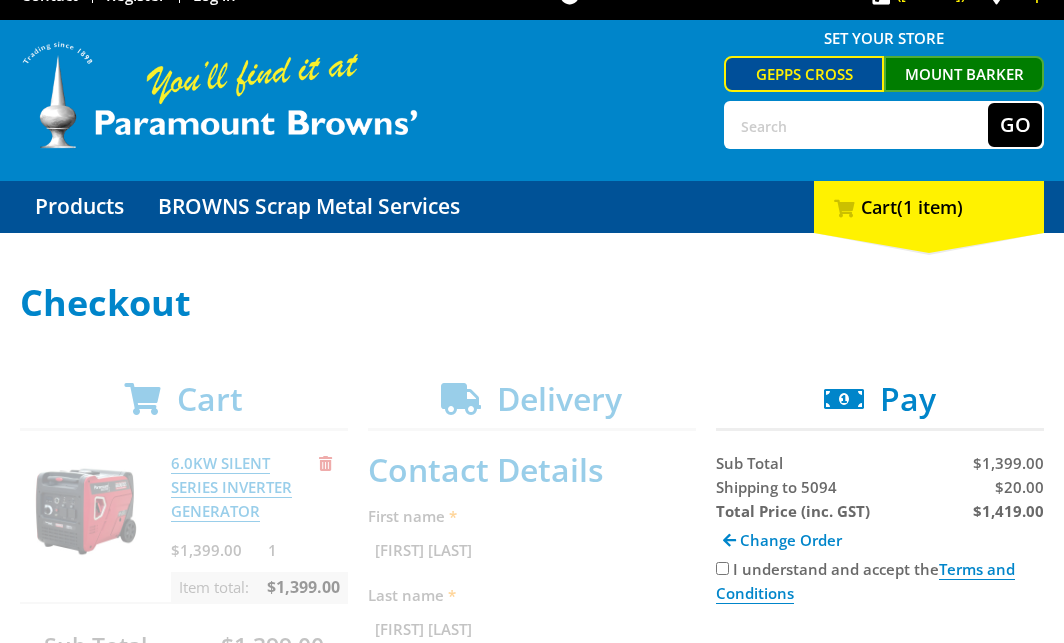 click on "Contact Details
First name
[FIRST] [LAST]
Last name
[FIRST] [LAST]
Email
[EMAIL]
Sign up for the newsletter
Phone
+61[PHONE]
Shipping Details
Shipping Method
Pickup from Gepps Cross
Delivery
Preorder items
Your cart contains items that arent available yet
(Select an option)" at bounding box center (532, 1008) 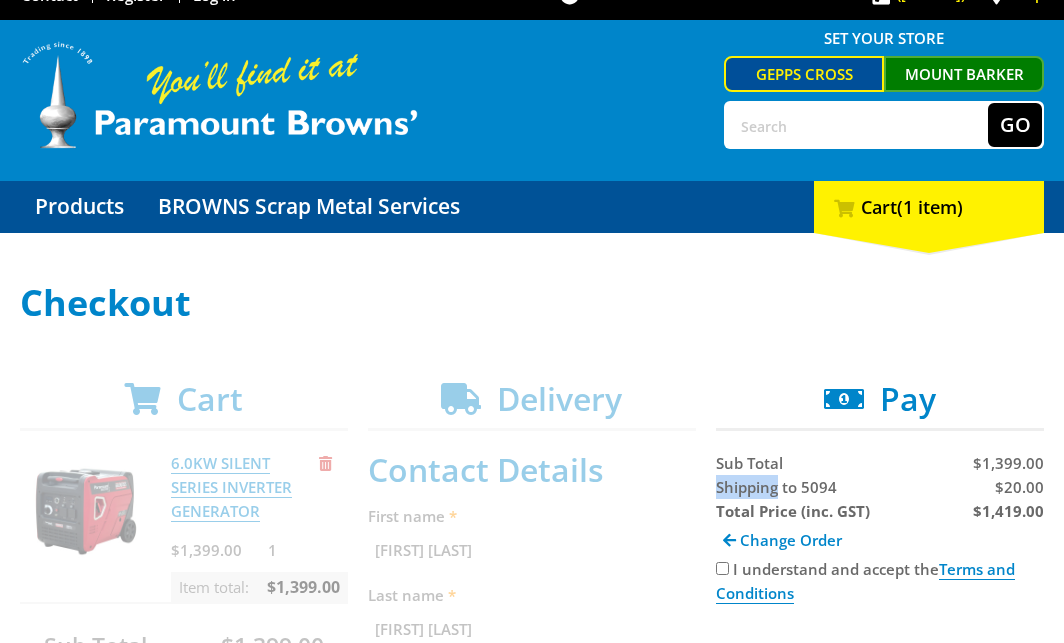click on "Shipping to 5094" at bounding box center (776, 487) 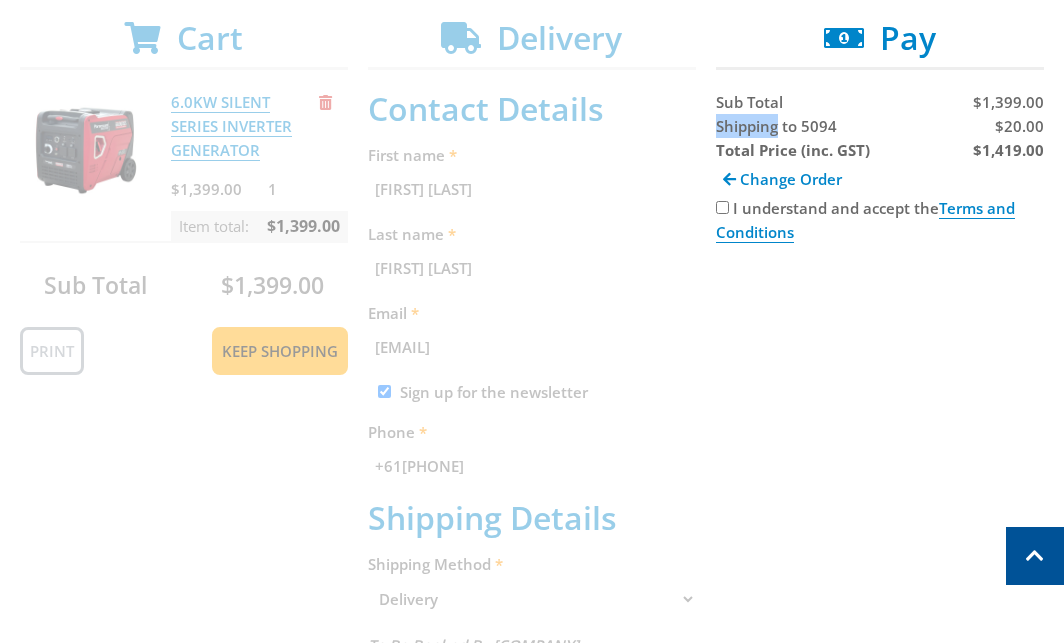 scroll, scrollTop: 252, scrollLeft: 0, axis: vertical 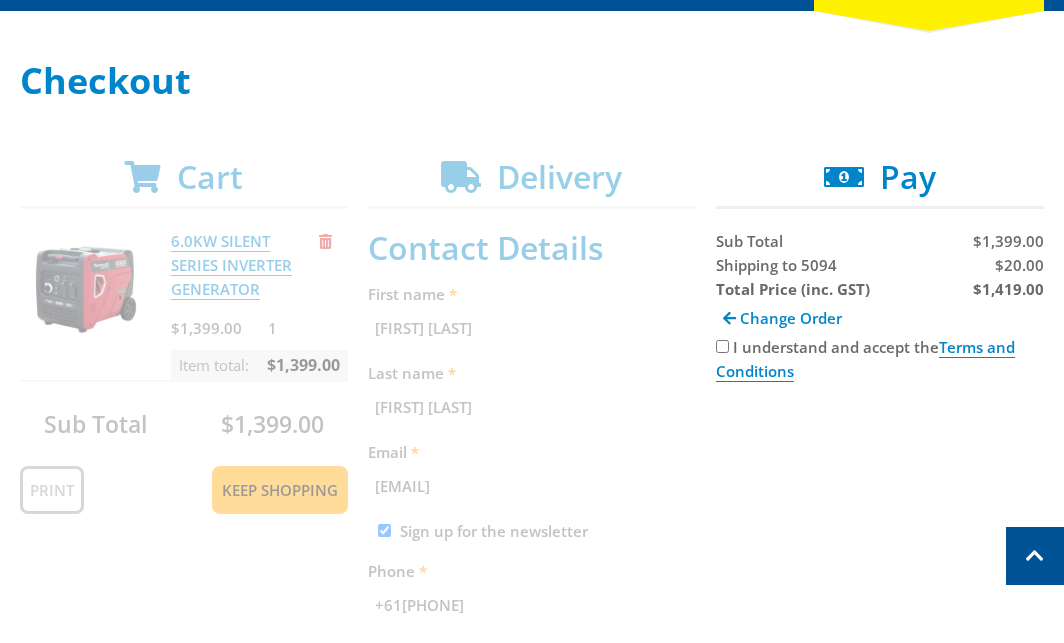 click on "$20.00" at bounding box center (1019, 265) 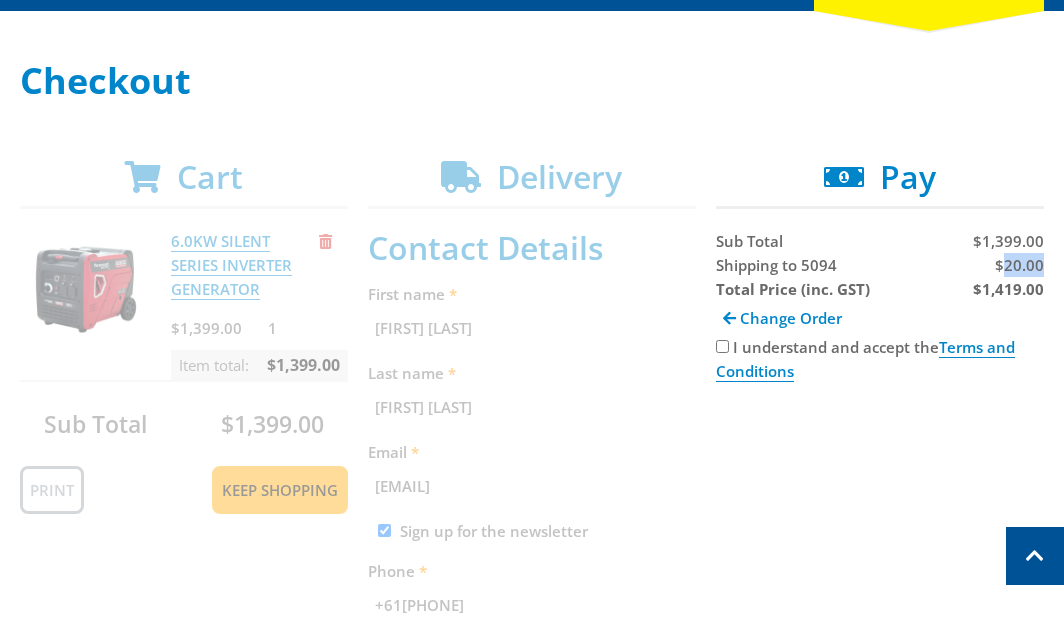 click on "$20.00" at bounding box center [1019, 265] 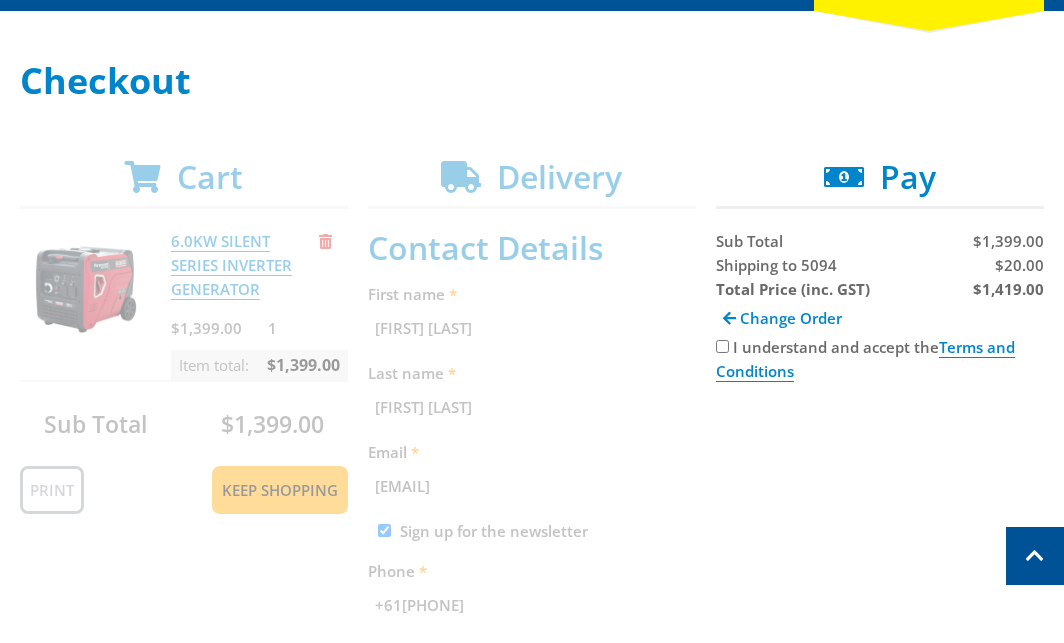 click on "$1,419.00" at bounding box center (1008, 289) 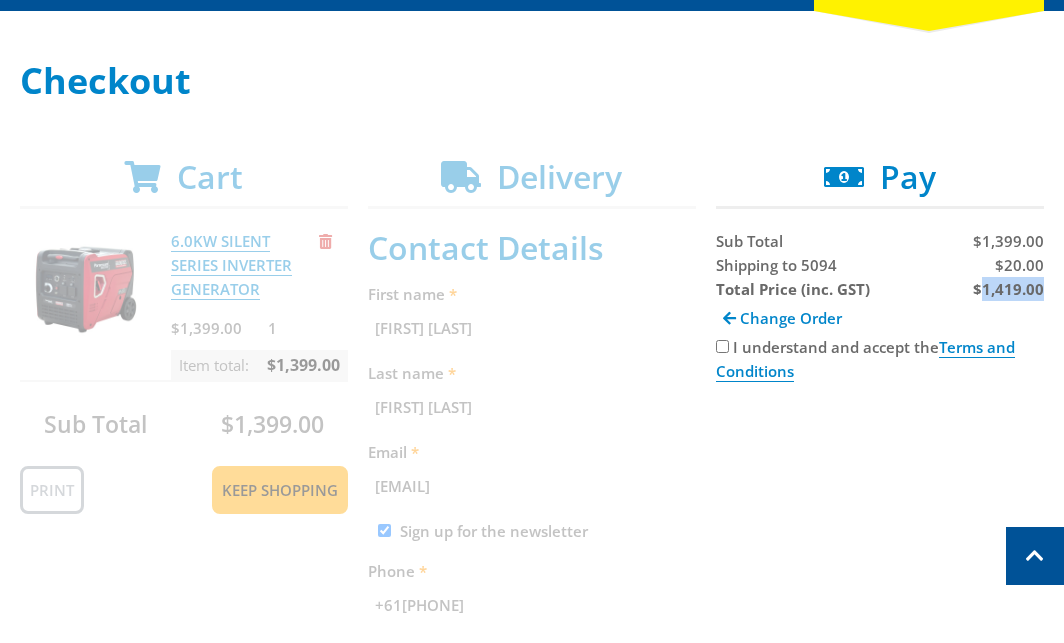 click on "$1,419.00" at bounding box center [1008, 289] 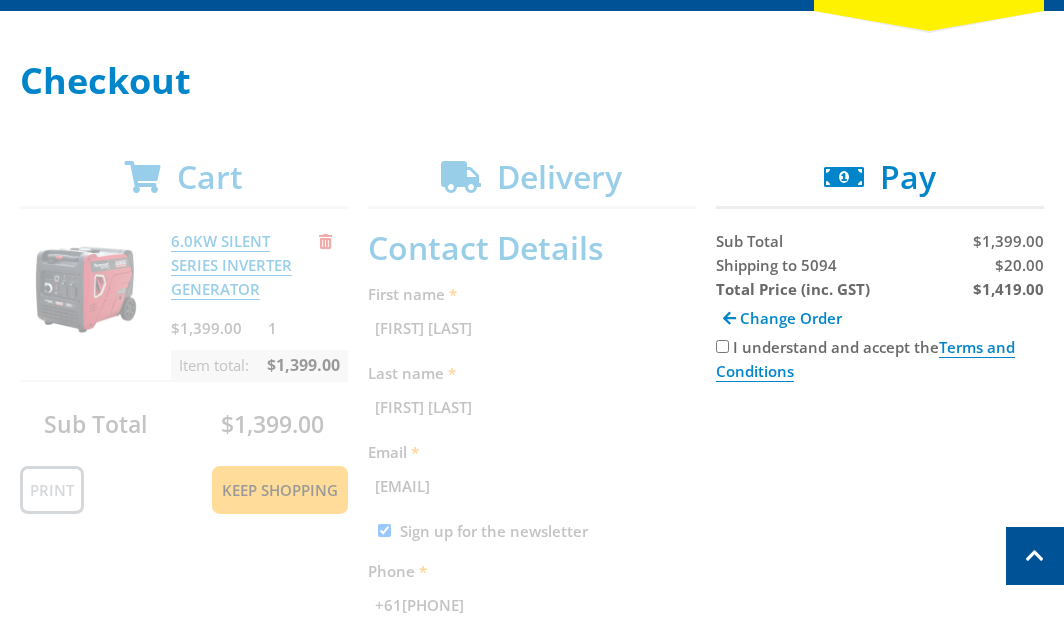 drag, startPoint x: 959, startPoint y: 519, endPoint x: 919, endPoint y: 490, distance: 49.40648 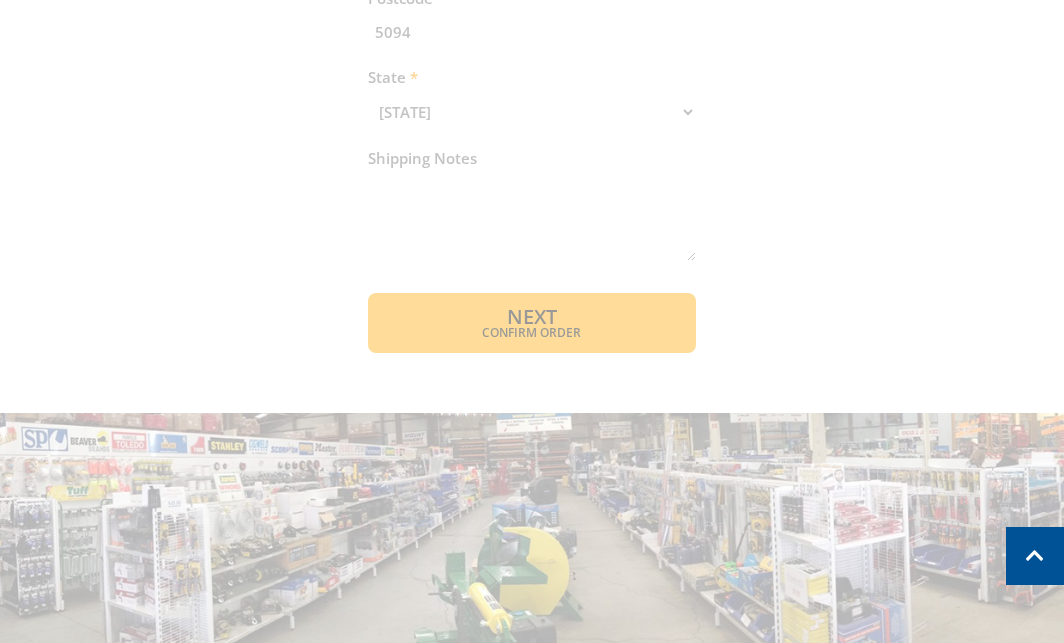 scroll, scrollTop: 1392, scrollLeft: 0, axis: vertical 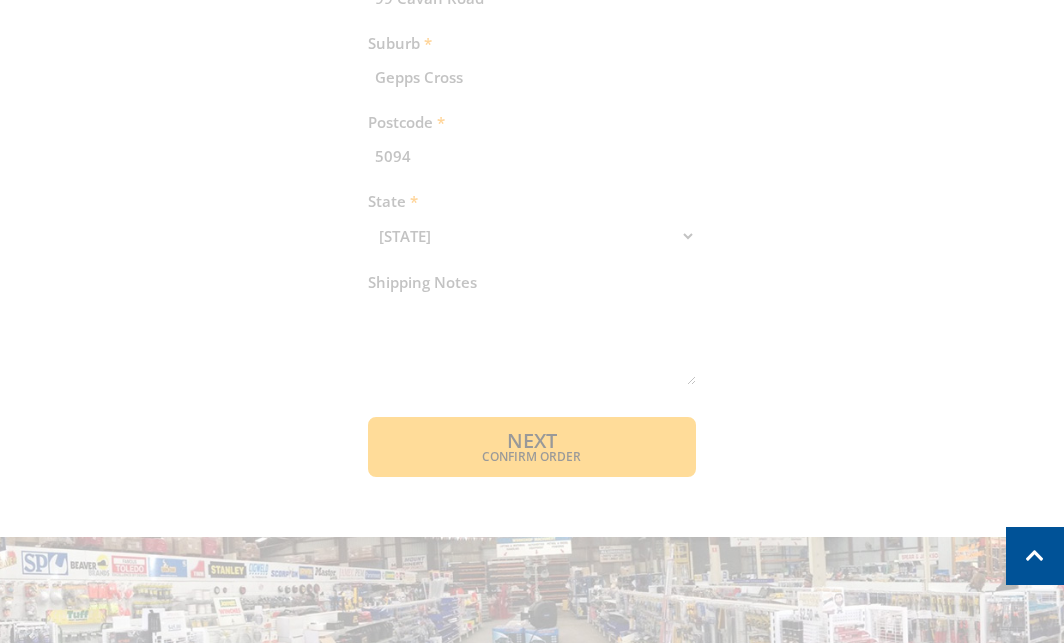 click on "Cart
[QUANTITY] [PRODUCT NAME]
[PRICE]
[QUANTITY]
Item total:  [PRICE]
Sub Total
[PRICE]
Print
Keep Shopping
Delivery
Contact Details
First name
[FIRST] [LAST]
Last name
[FIRST] [LAST]
Email
[EMAIL]
Sign up for the newsletter
Phone
[PHONE]
Shipping Details
Shipping Method
Pickup from Gepps Cross
Delivery
Preorder items
Your cart contains items that arent available yet
(Select an option)
Su" at bounding box center [532, -152] 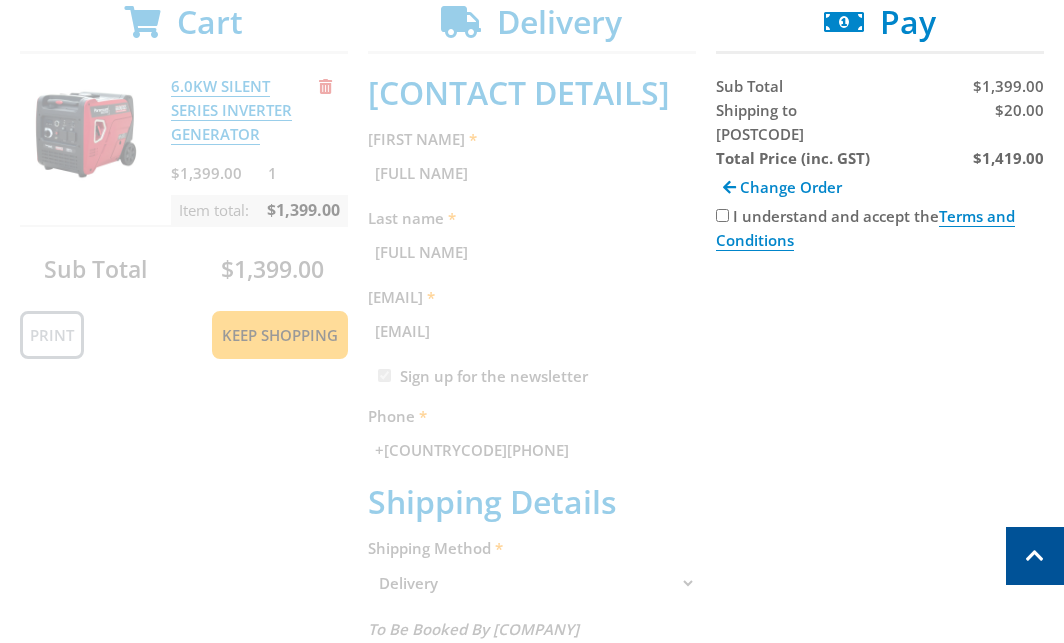 scroll, scrollTop: 278, scrollLeft: 0, axis: vertical 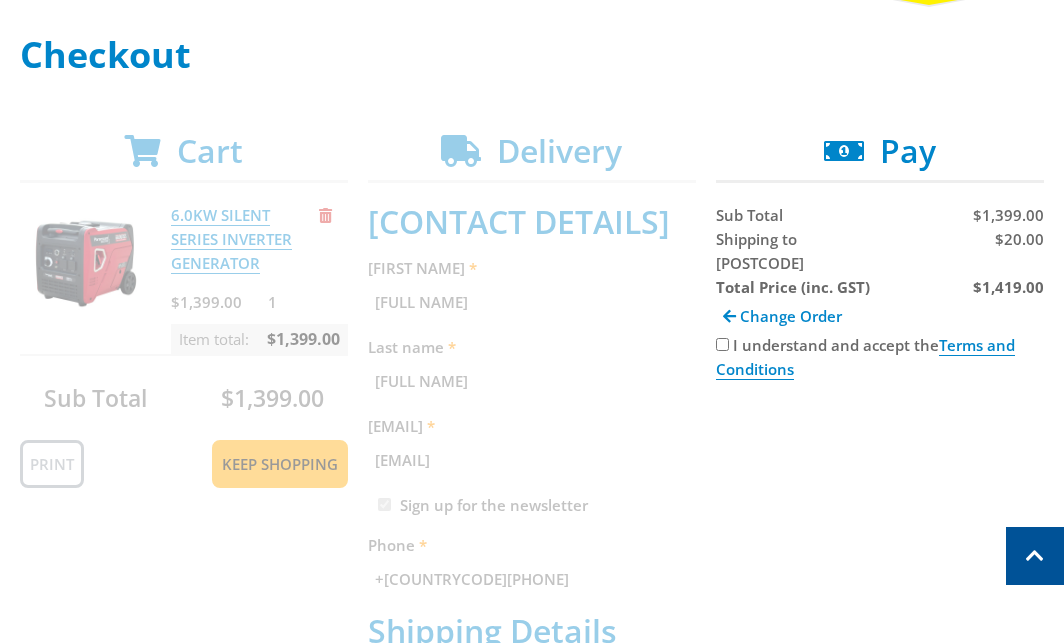 click on "I understand and accept the  Terms and Conditions" at bounding box center (722, 344) 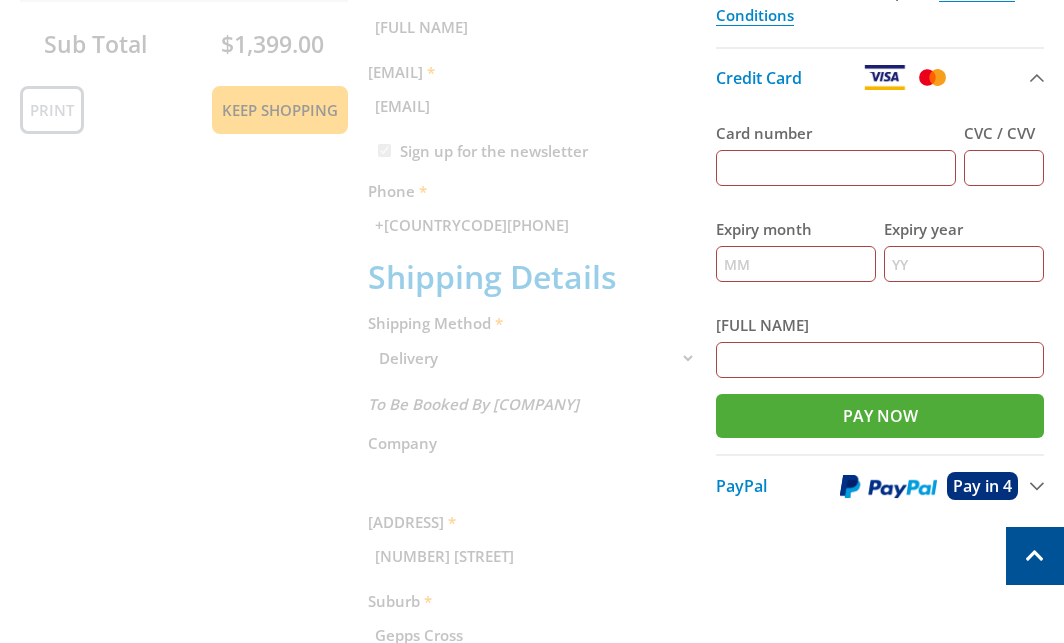 scroll, scrollTop: 623, scrollLeft: 0, axis: vertical 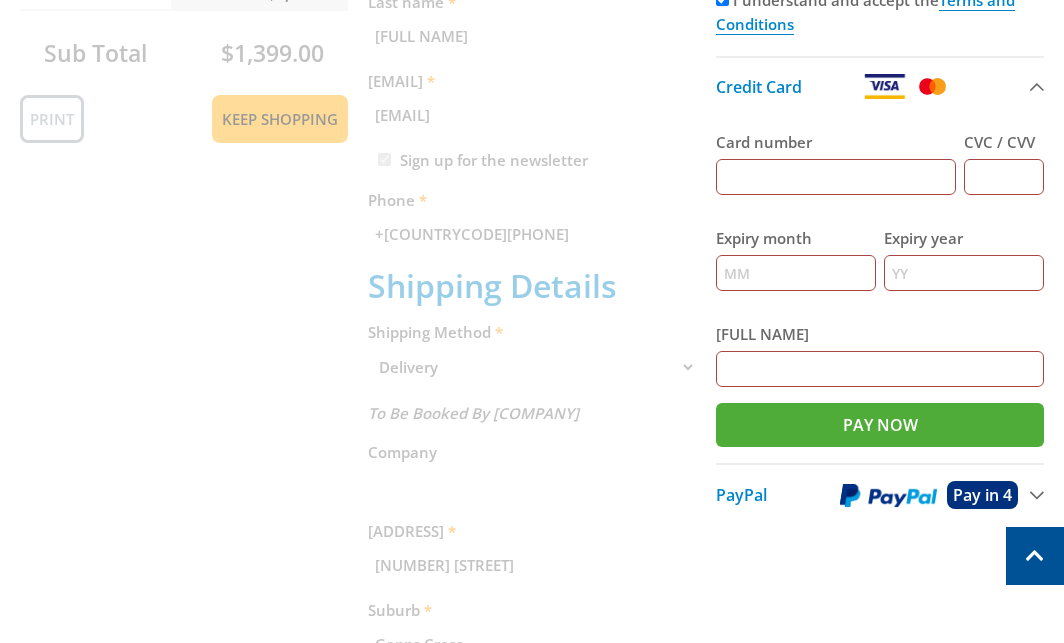 click on "Card number" at bounding box center (836, 163) 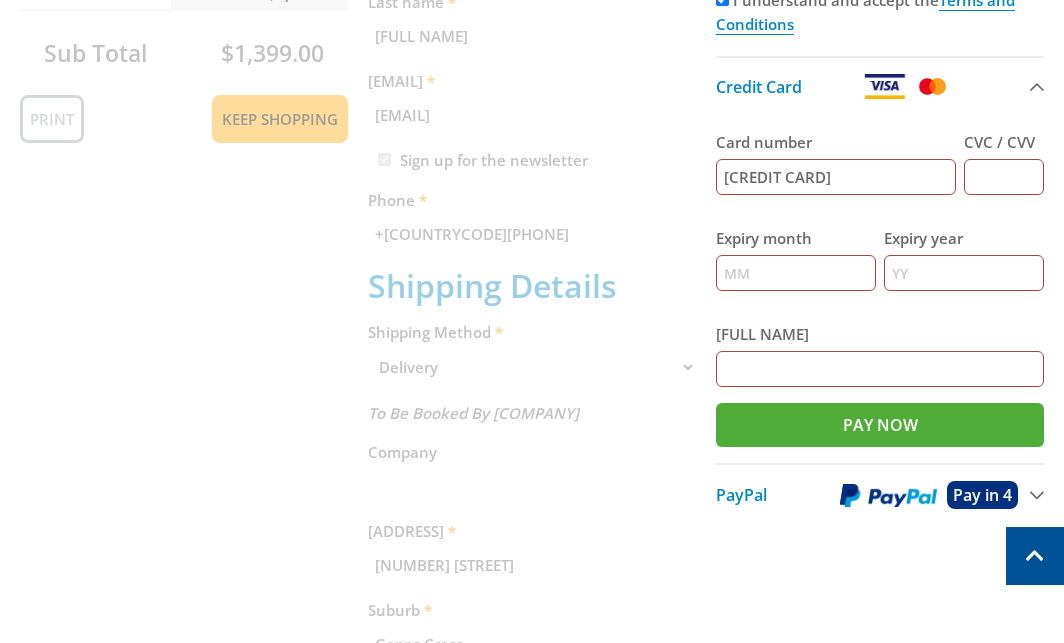 type on "123" 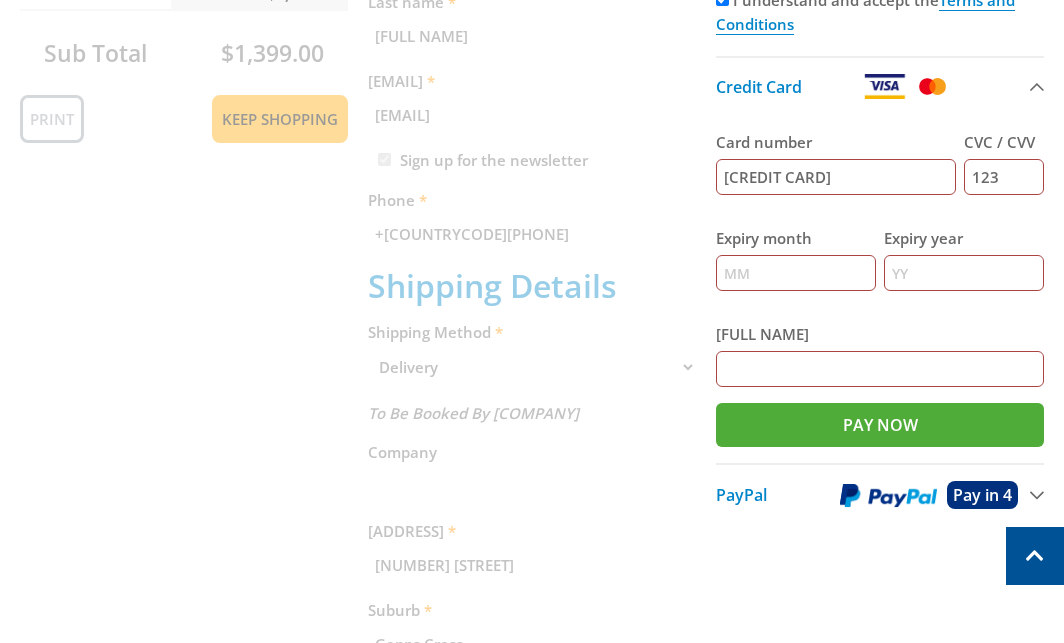 type on "12" 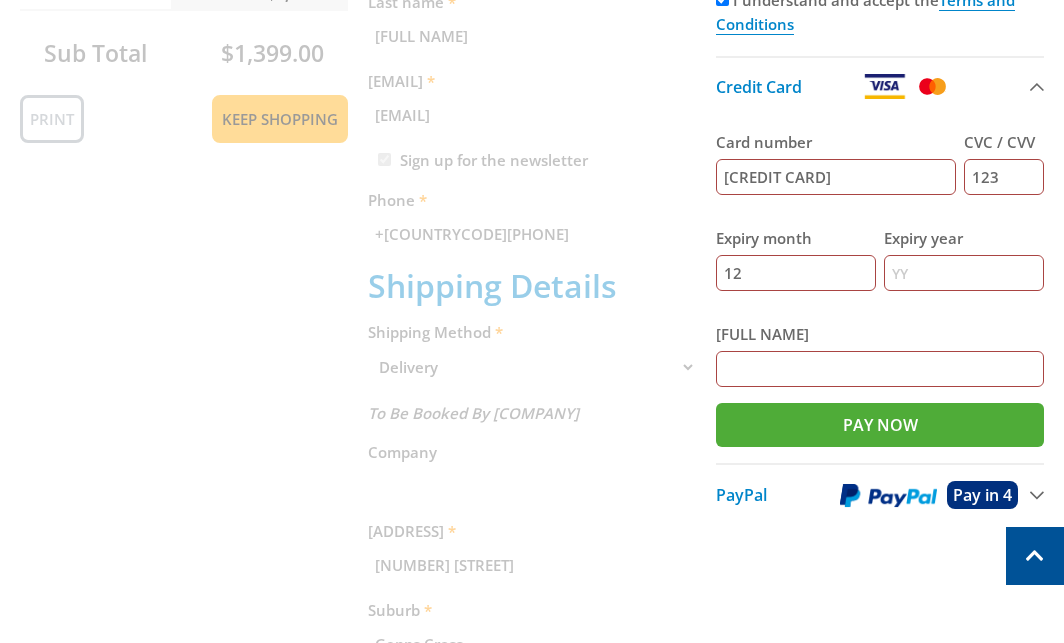 type on "2025" 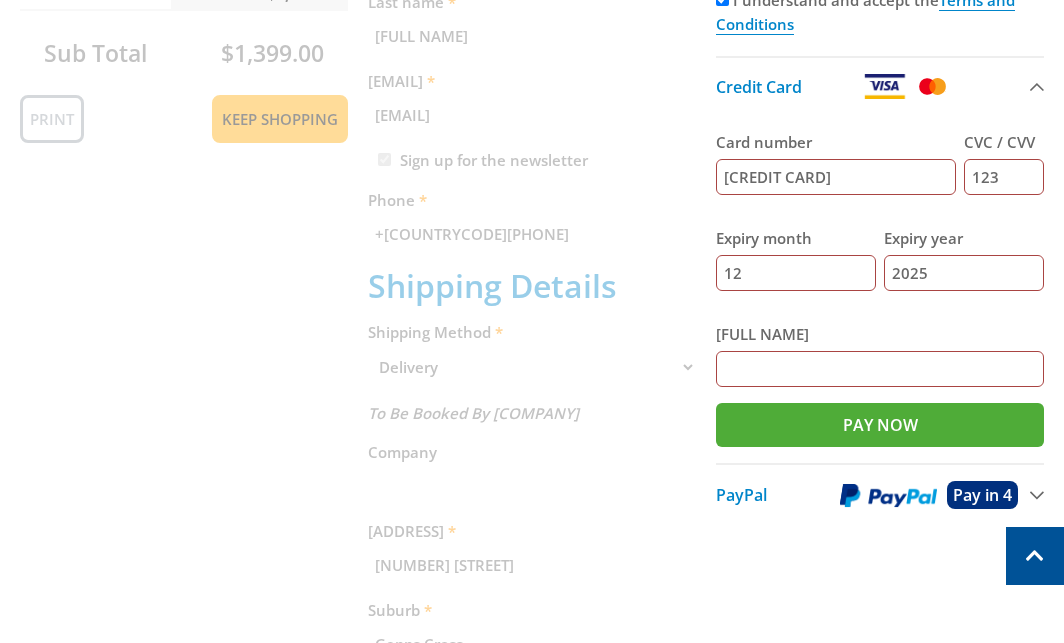 type on "[FIRST] [LAST]" 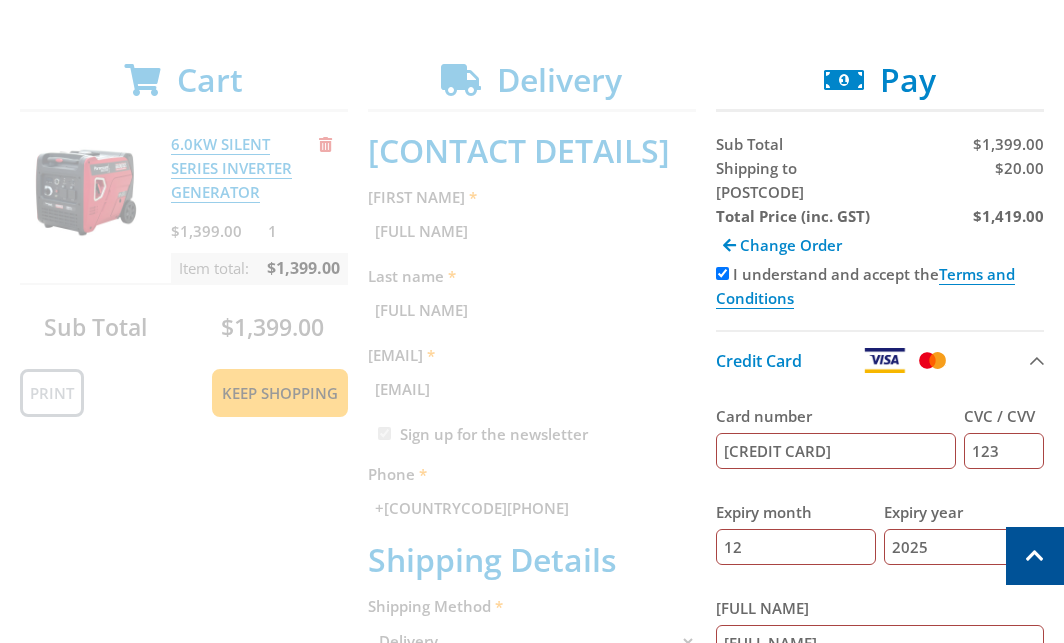 scroll, scrollTop: 150, scrollLeft: 0, axis: vertical 